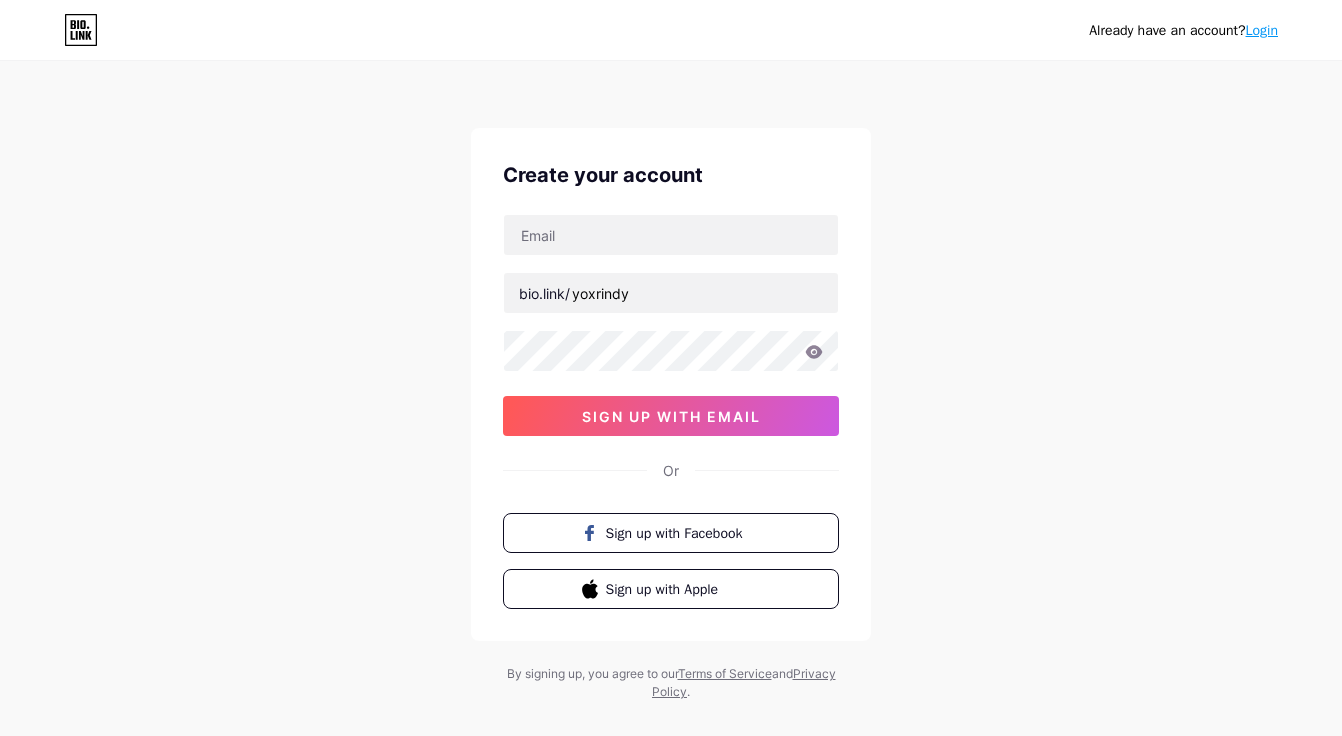 scroll, scrollTop: 0, scrollLeft: 0, axis: both 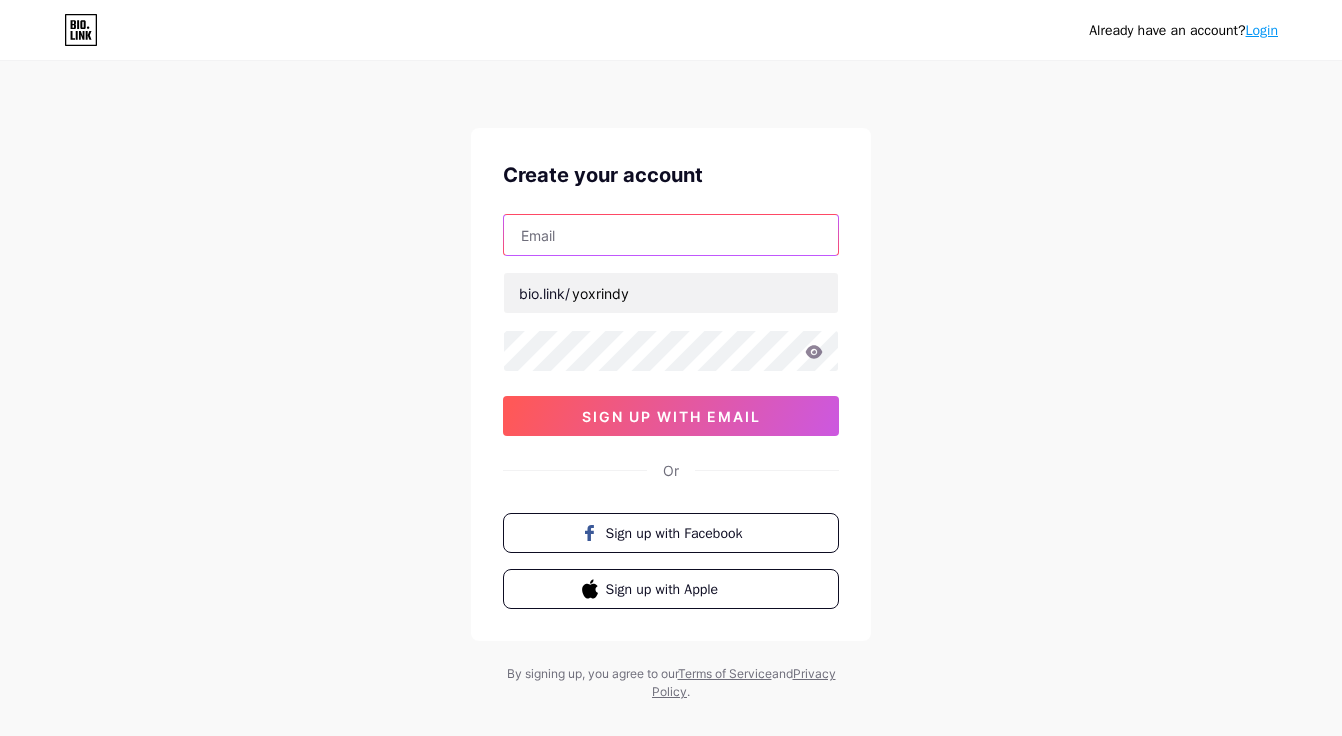 click at bounding box center (671, 235) 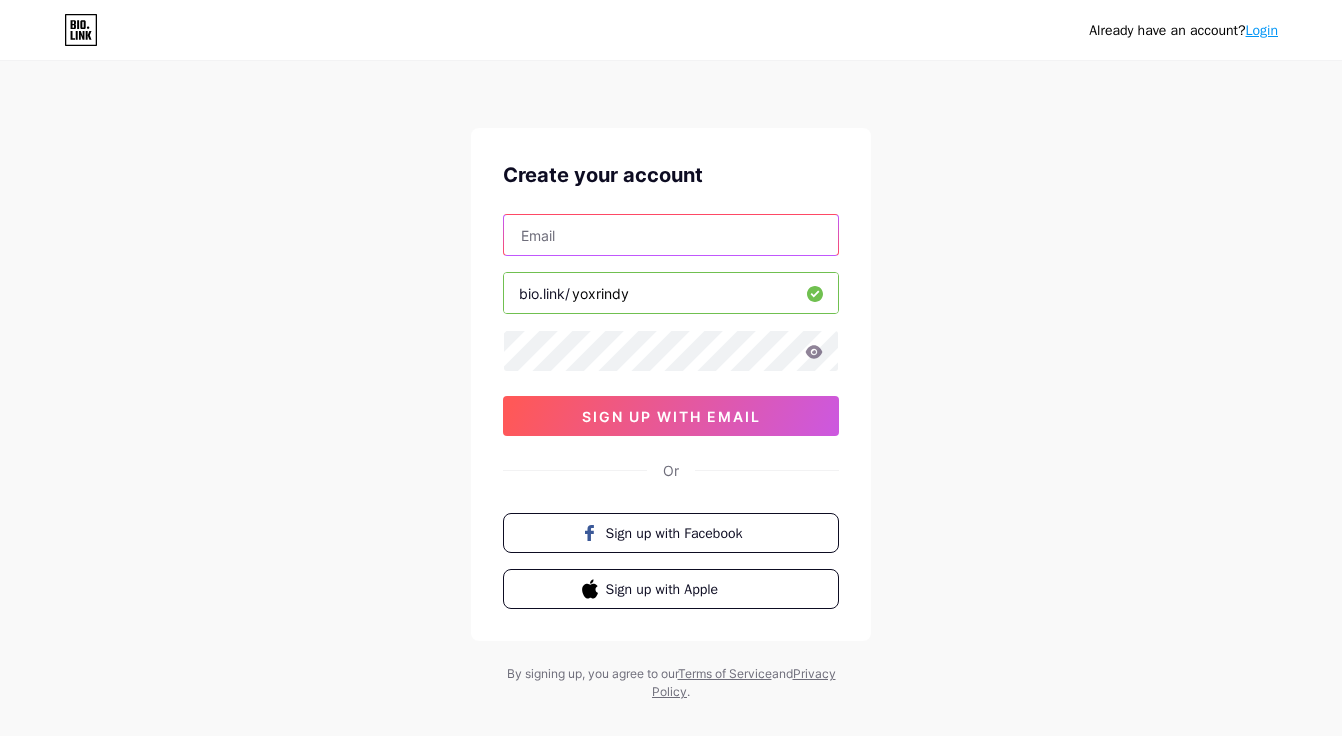 click at bounding box center [671, 235] 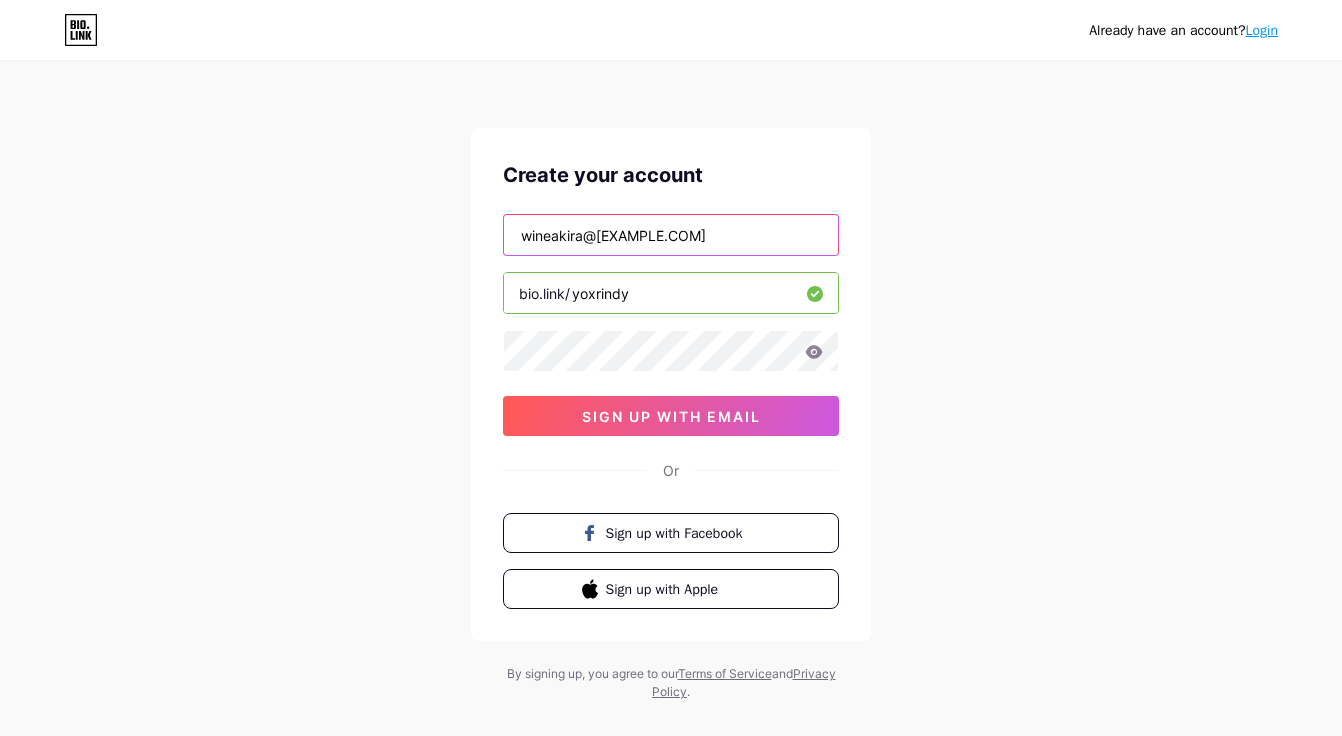 type on "wineakira@gmail.com" 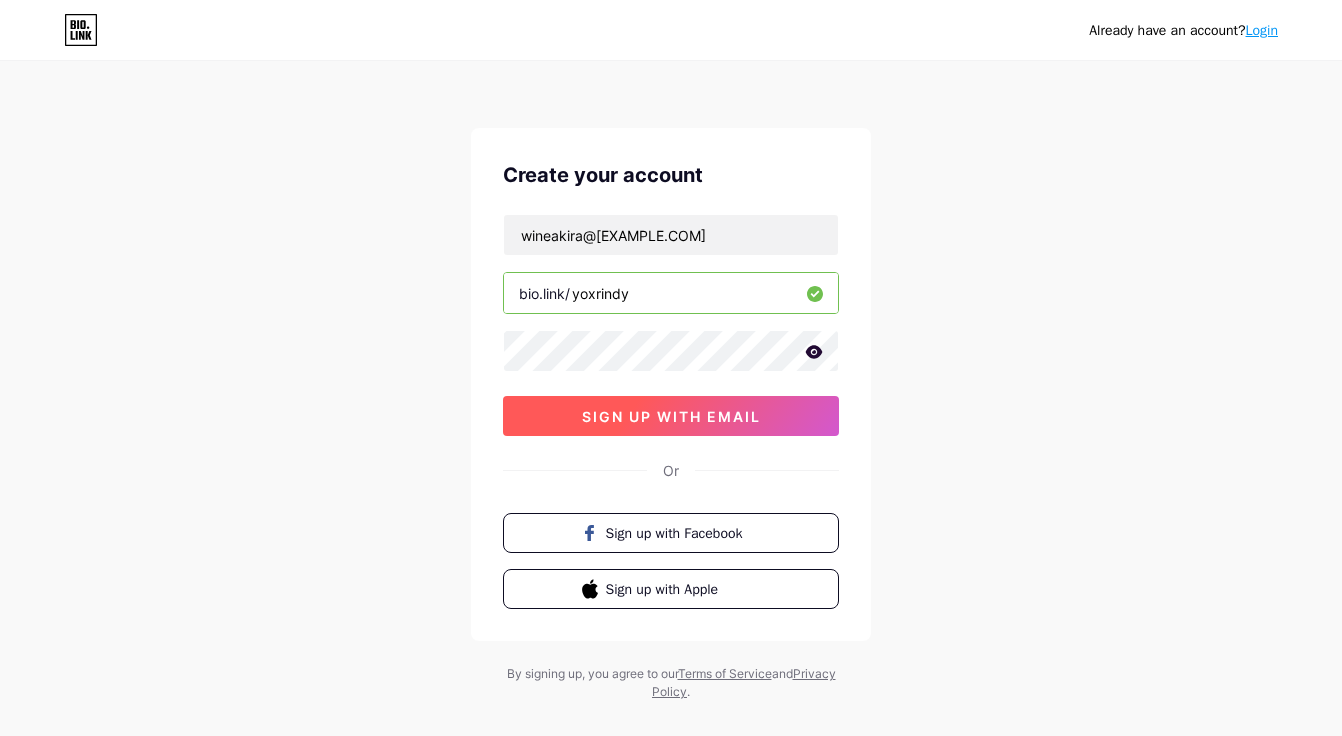 click on "sign up with email" at bounding box center (671, 416) 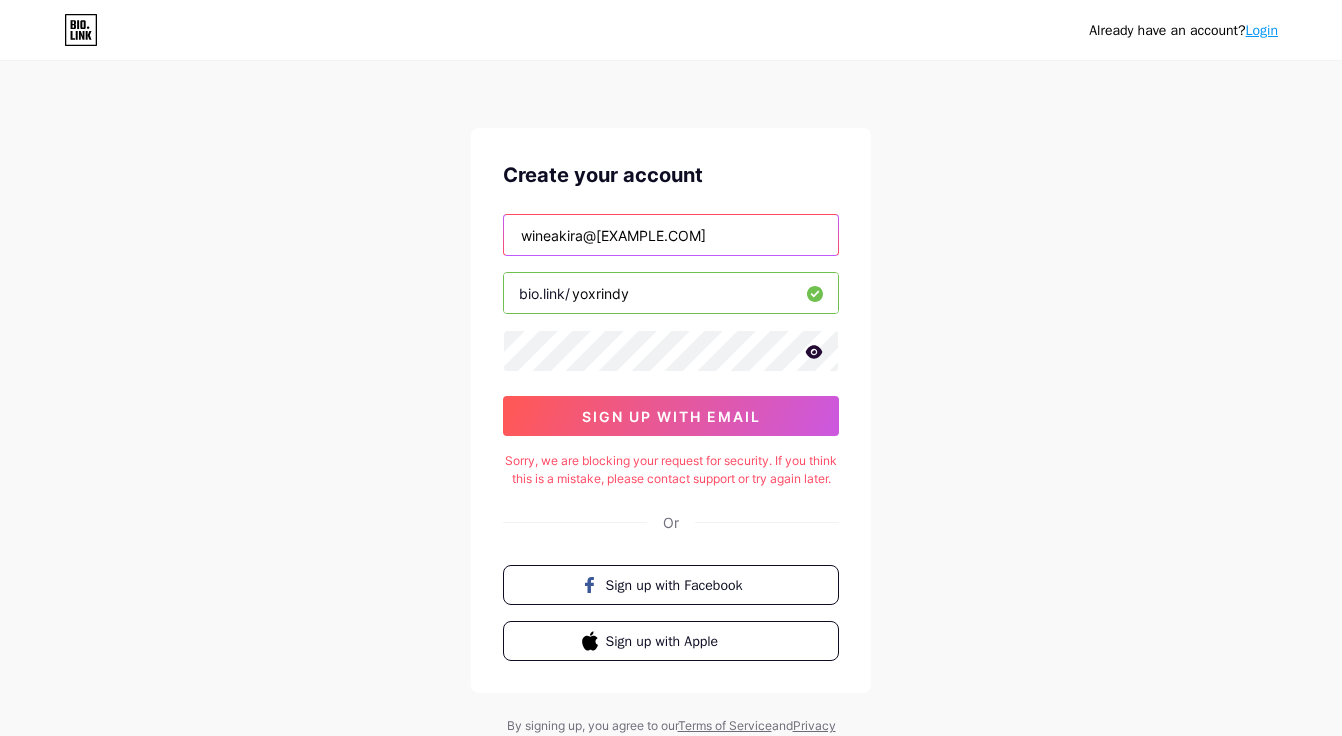 click on "wineakira@gmail.com" at bounding box center [671, 235] 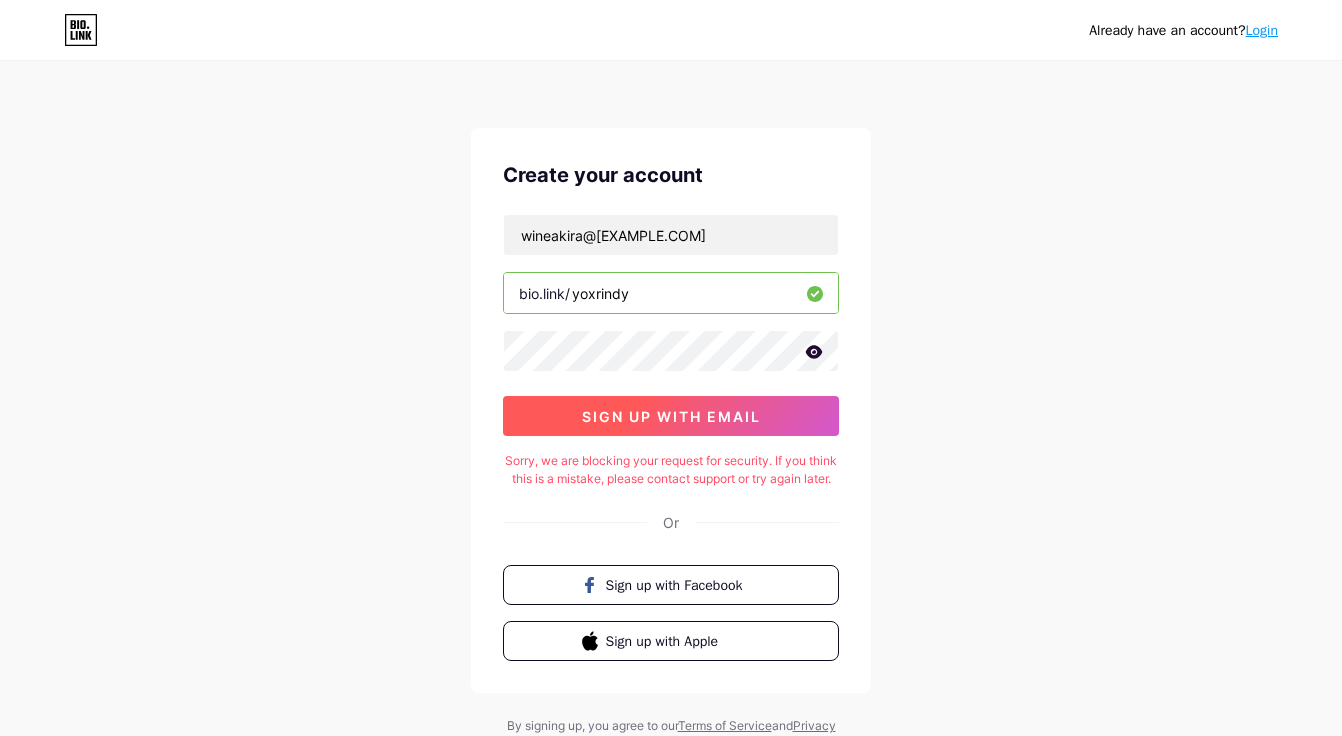 click on "sign up with email" at bounding box center [671, 416] 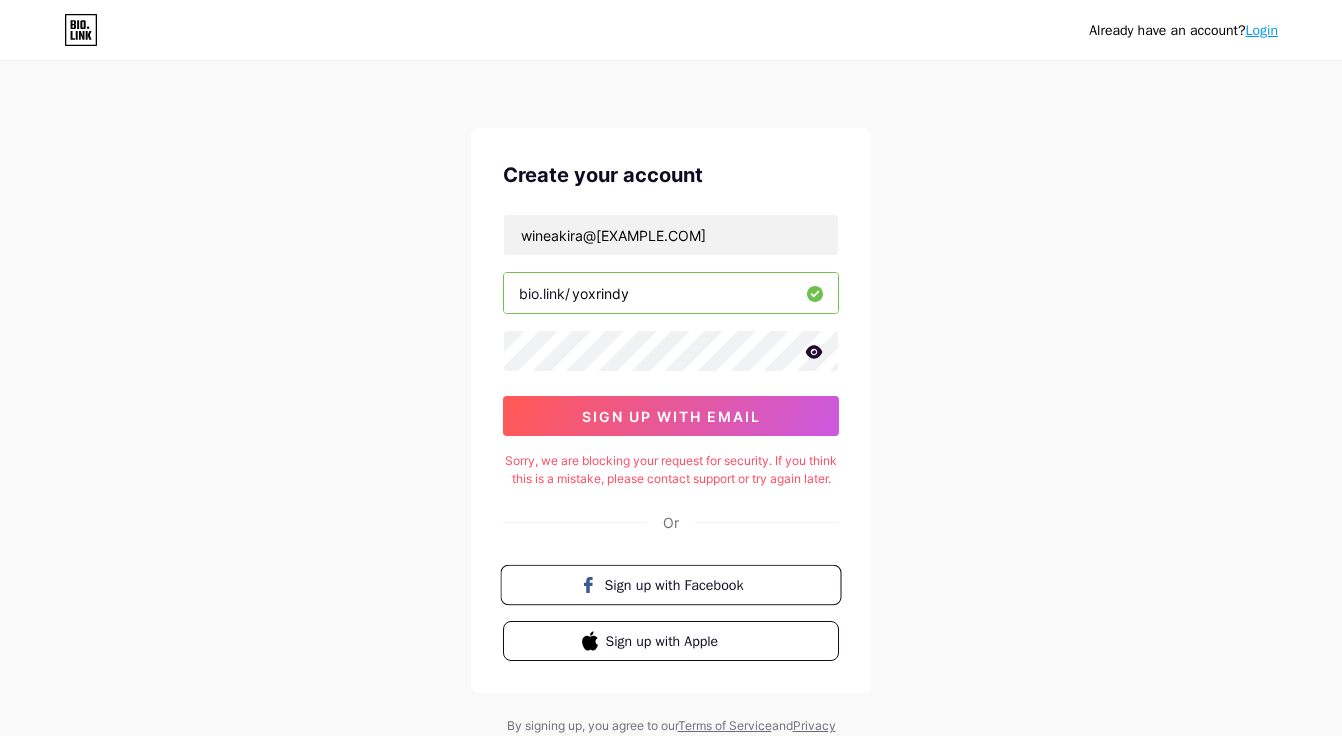 click on "Sign up with Facebook" at bounding box center [683, 584] 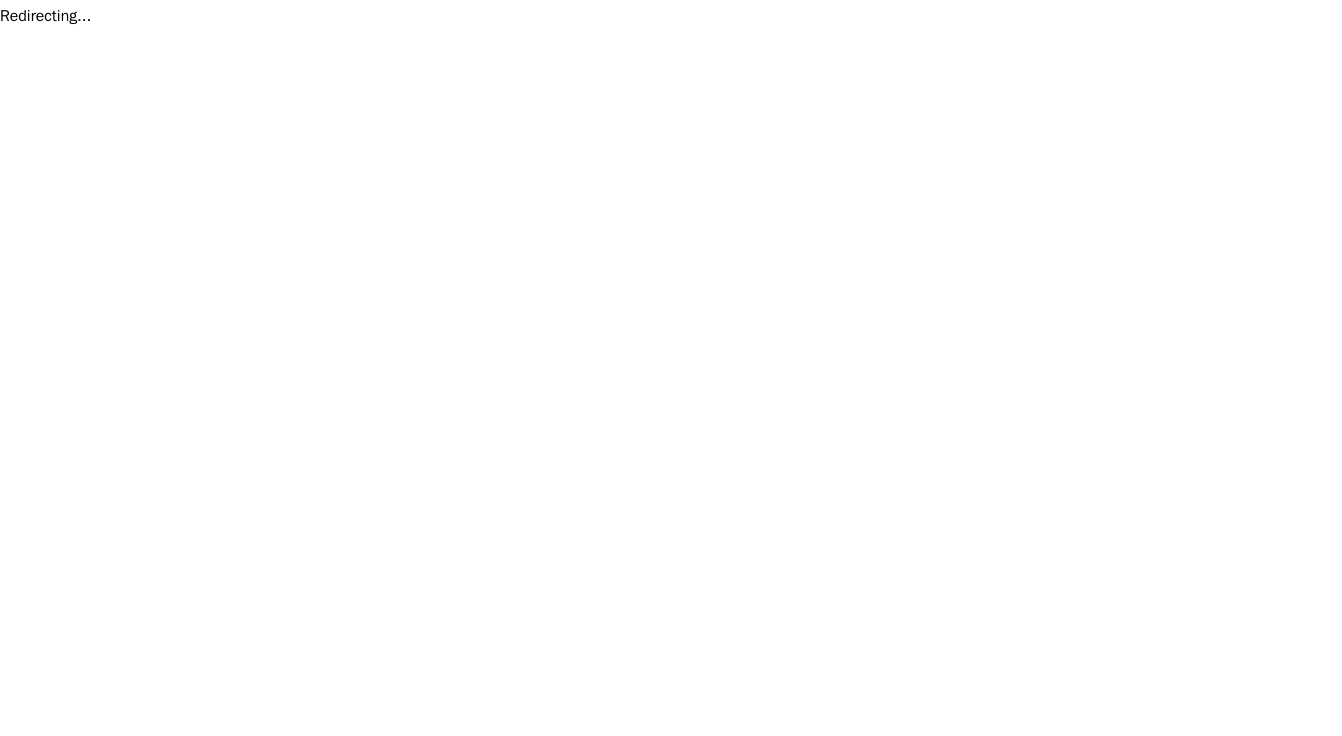 scroll, scrollTop: 0, scrollLeft: 0, axis: both 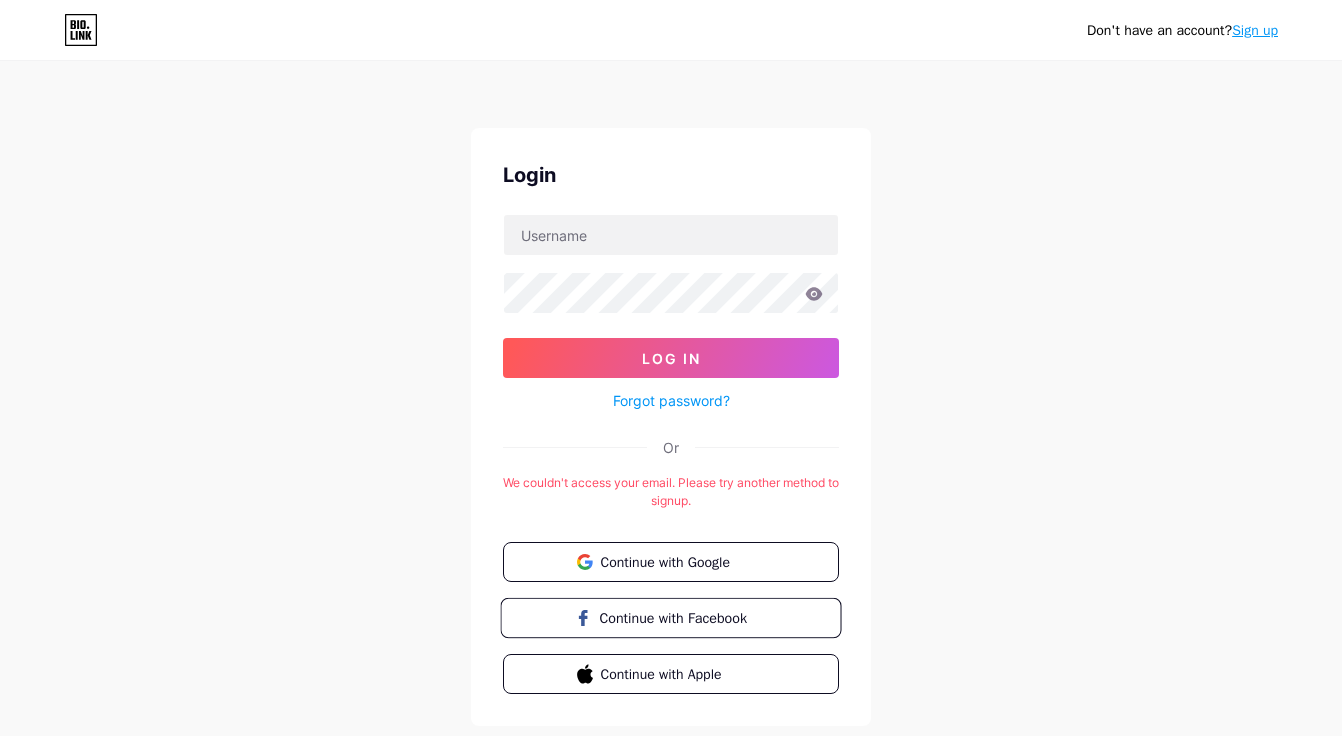 click on "Continue with Facebook" at bounding box center (682, 617) 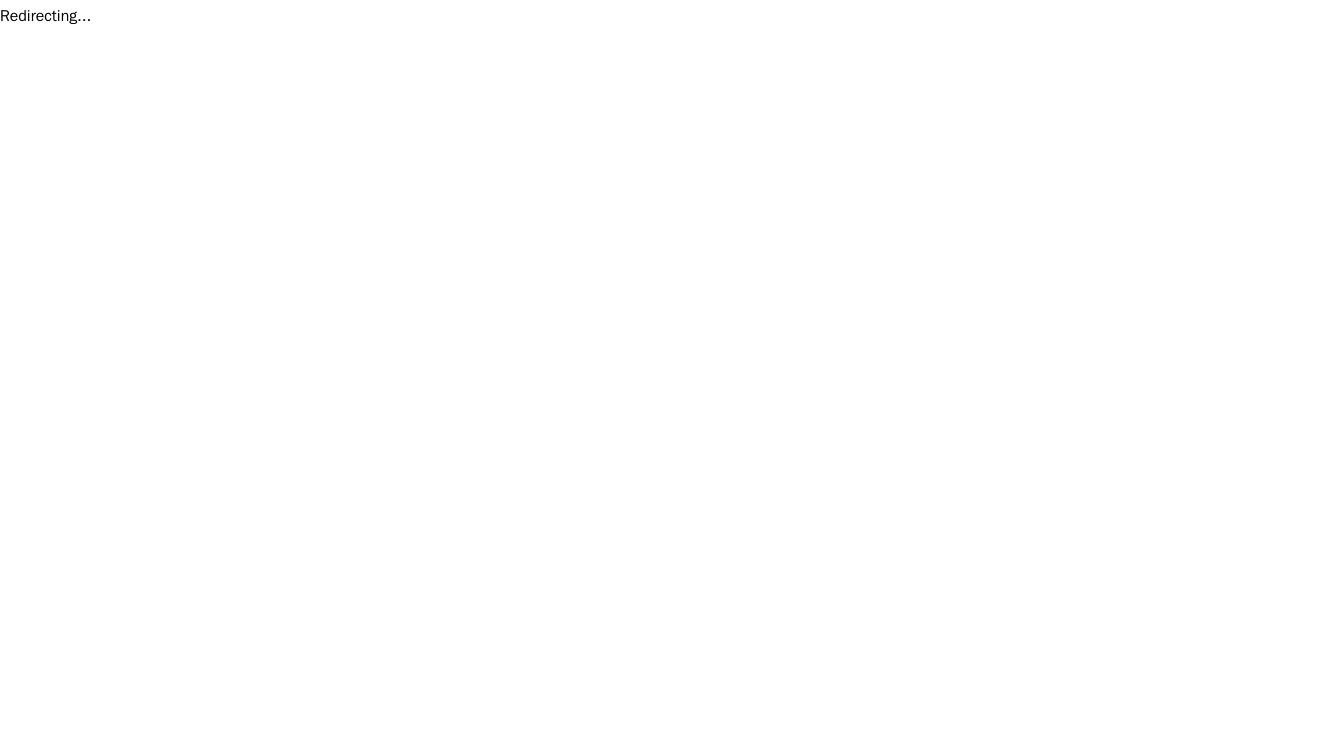 scroll, scrollTop: 0, scrollLeft: 0, axis: both 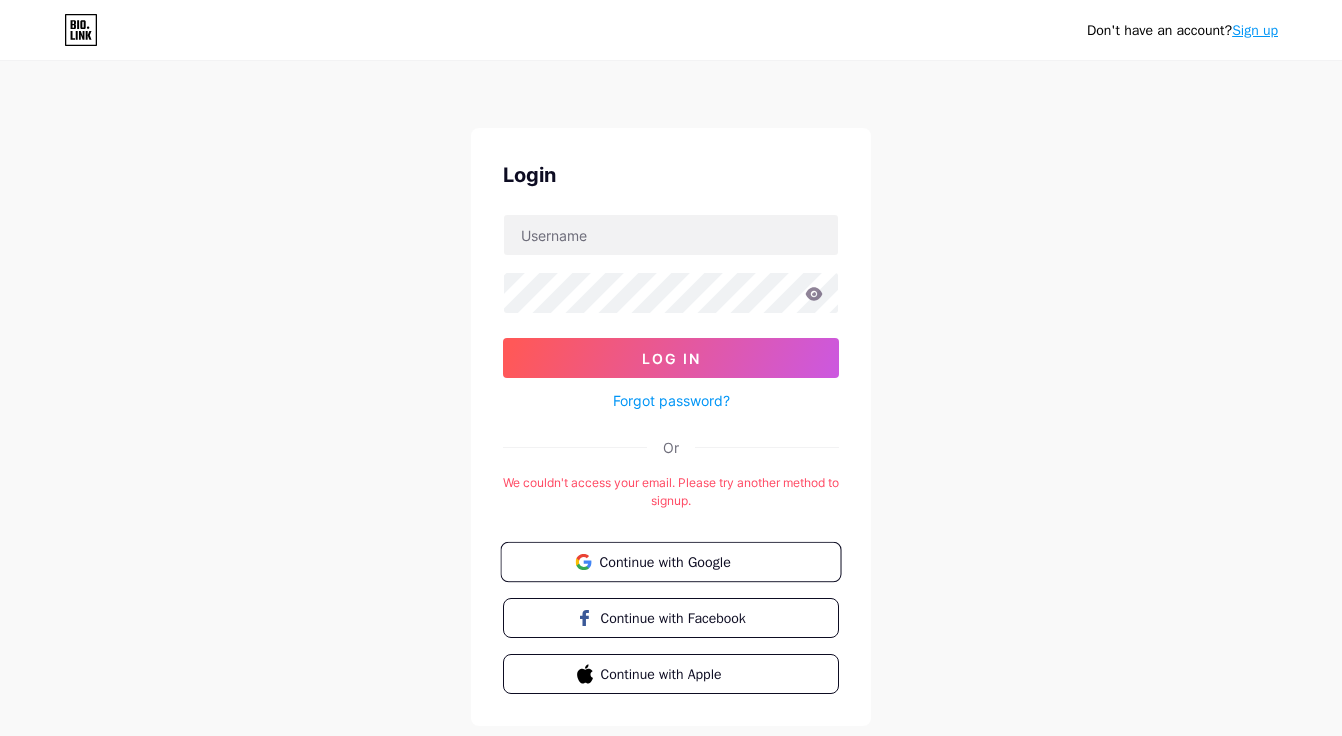 click on "Continue with Google" at bounding box center [682, 561] 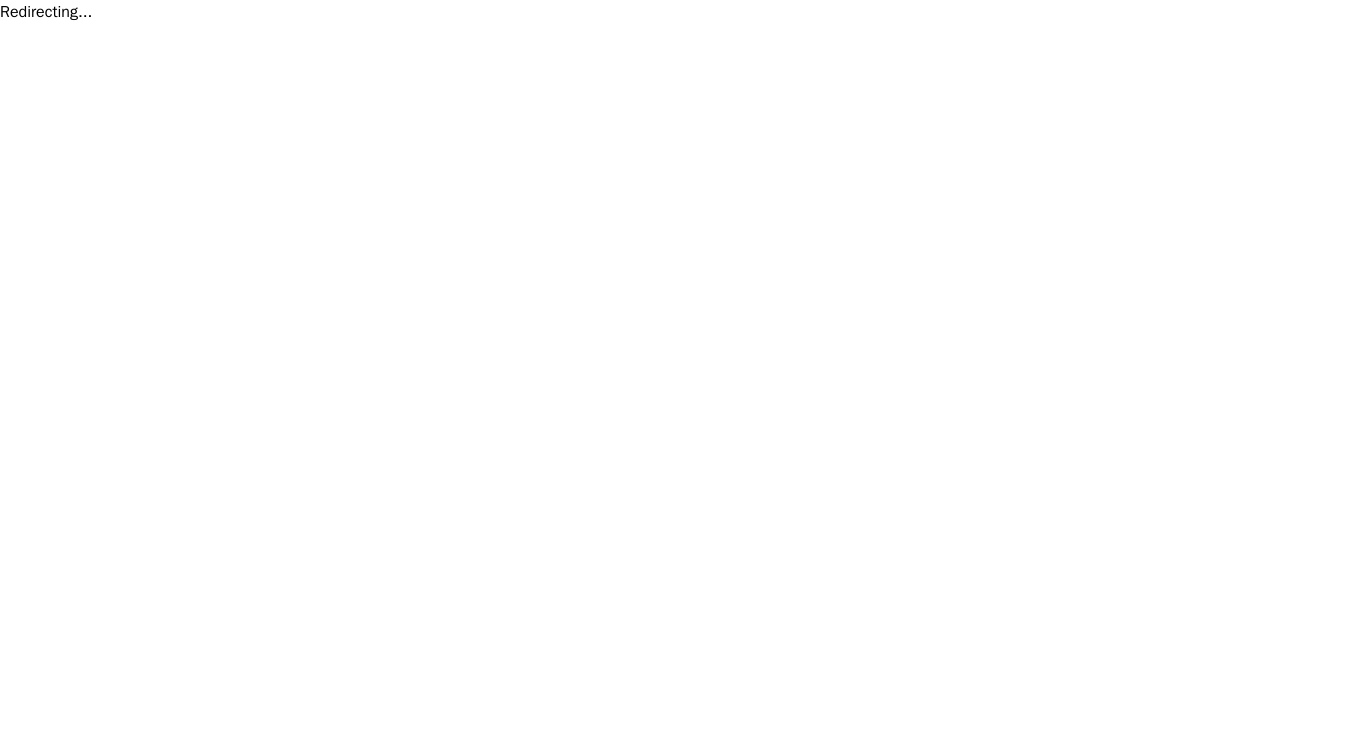 scroll, scrollTop: 0, scrollLeft: 0, axis: both 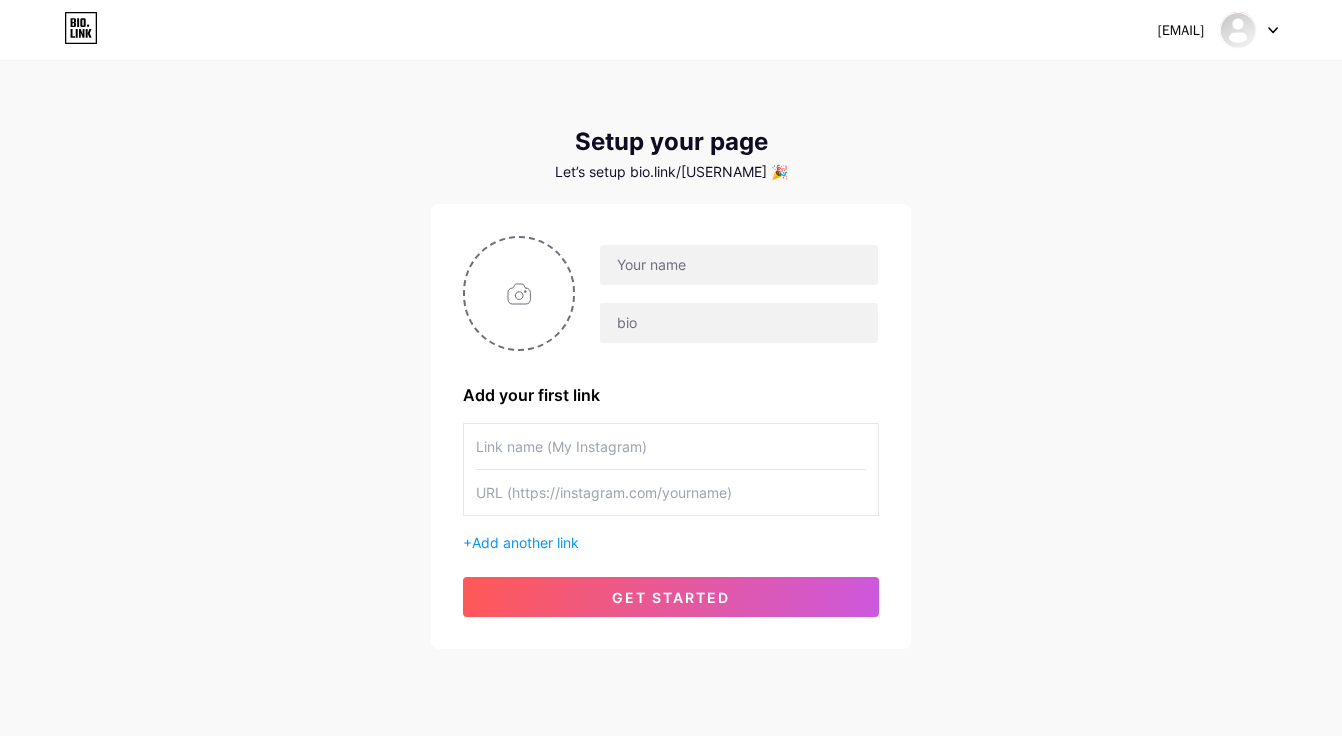 click at bounding box center (671, 446) 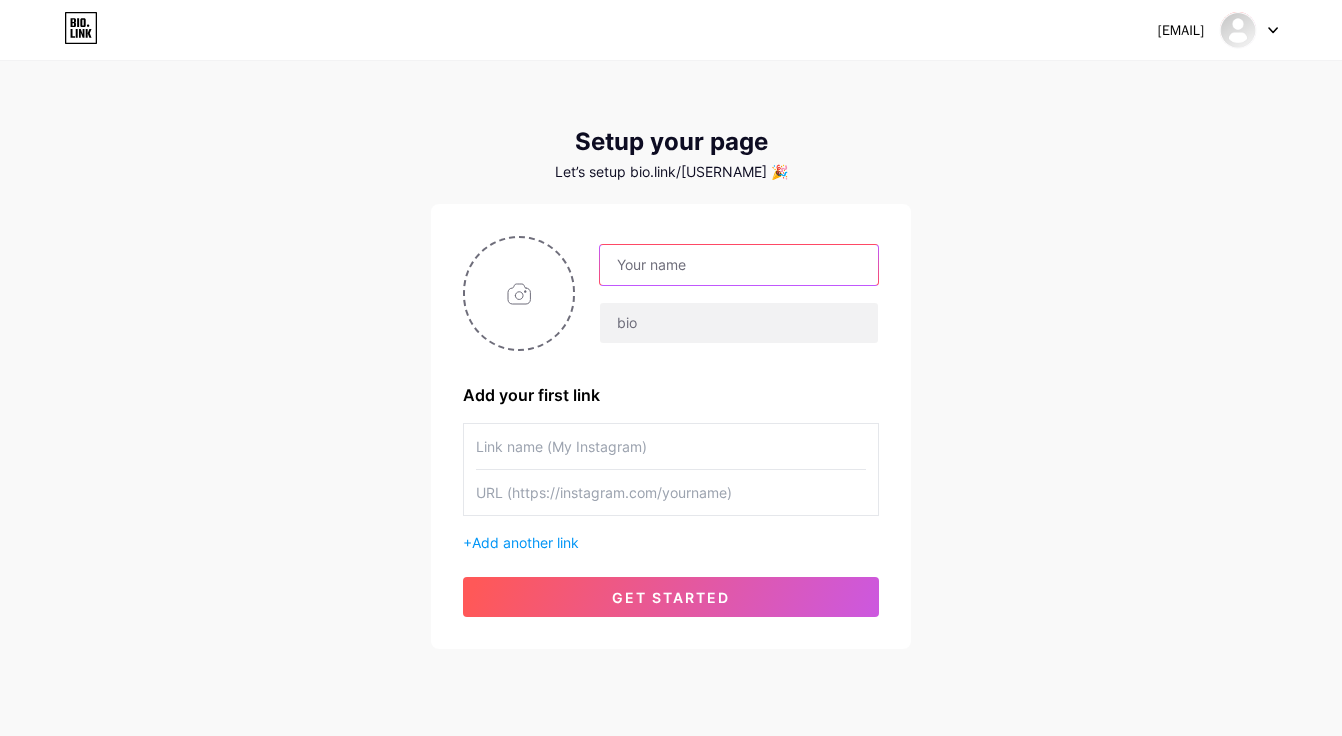click at bounding box center (739, 265) 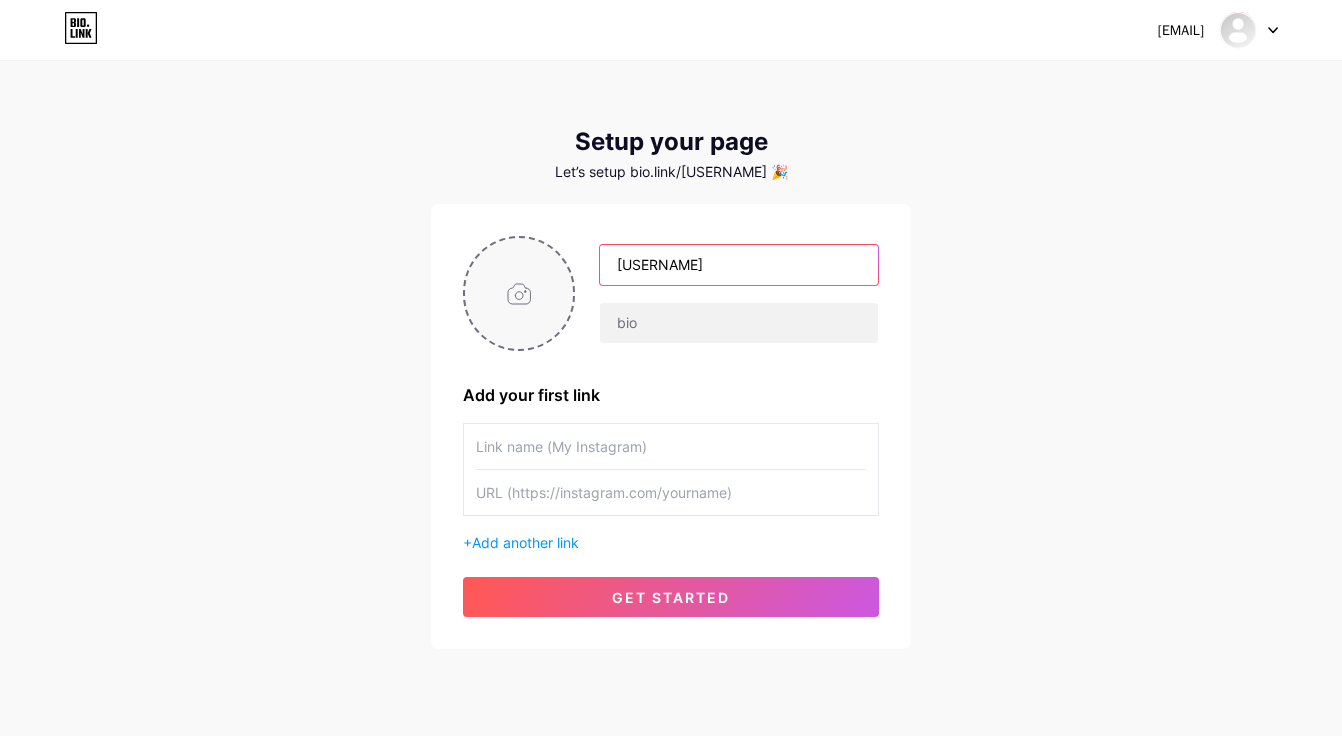 type on "[USERNAME]" 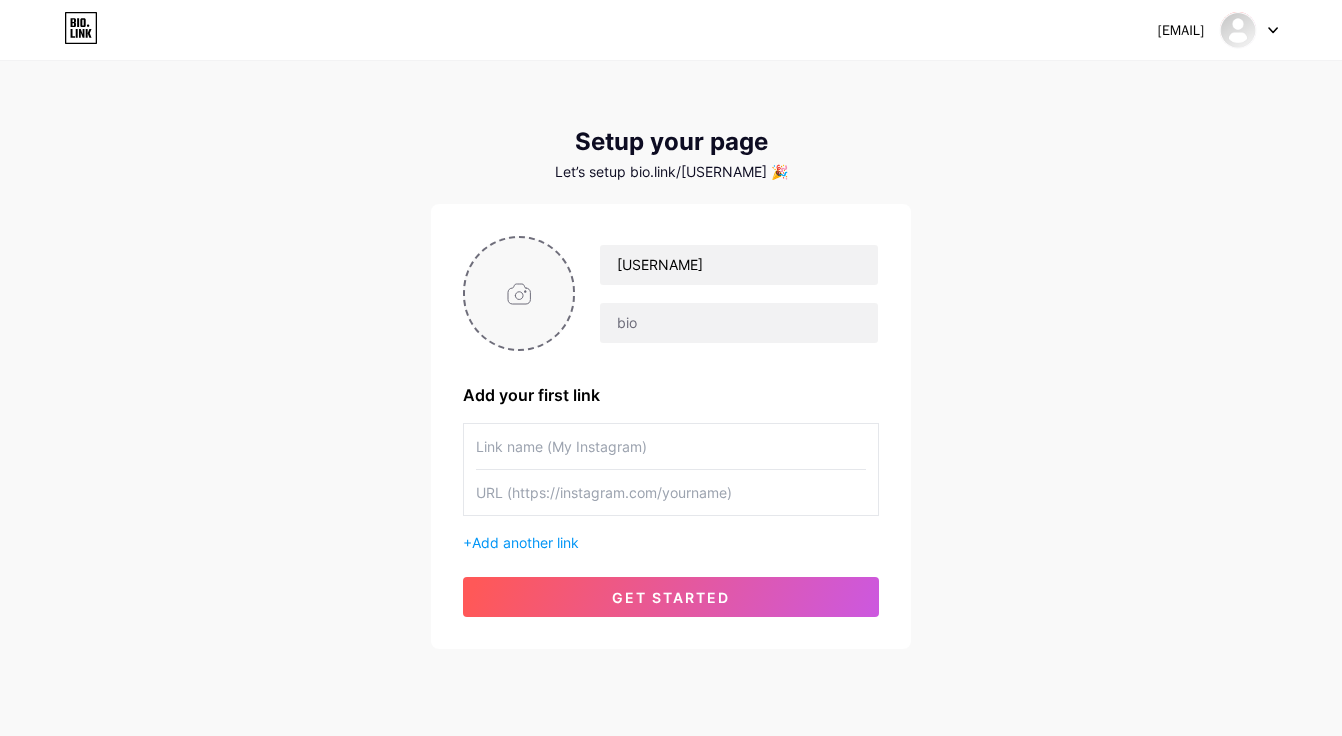 click at bounding box center [519, 293] 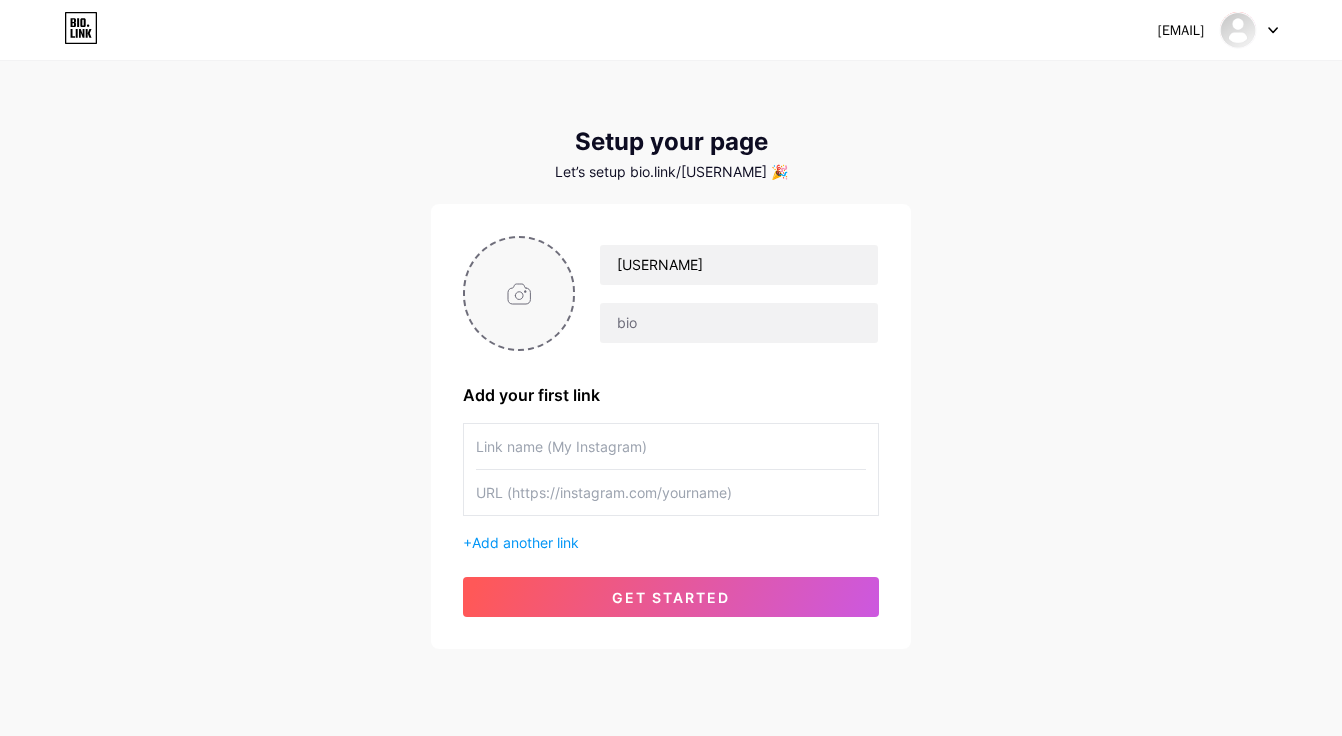 type on "C:\fakepath\IMG_0666 copy.jpg" 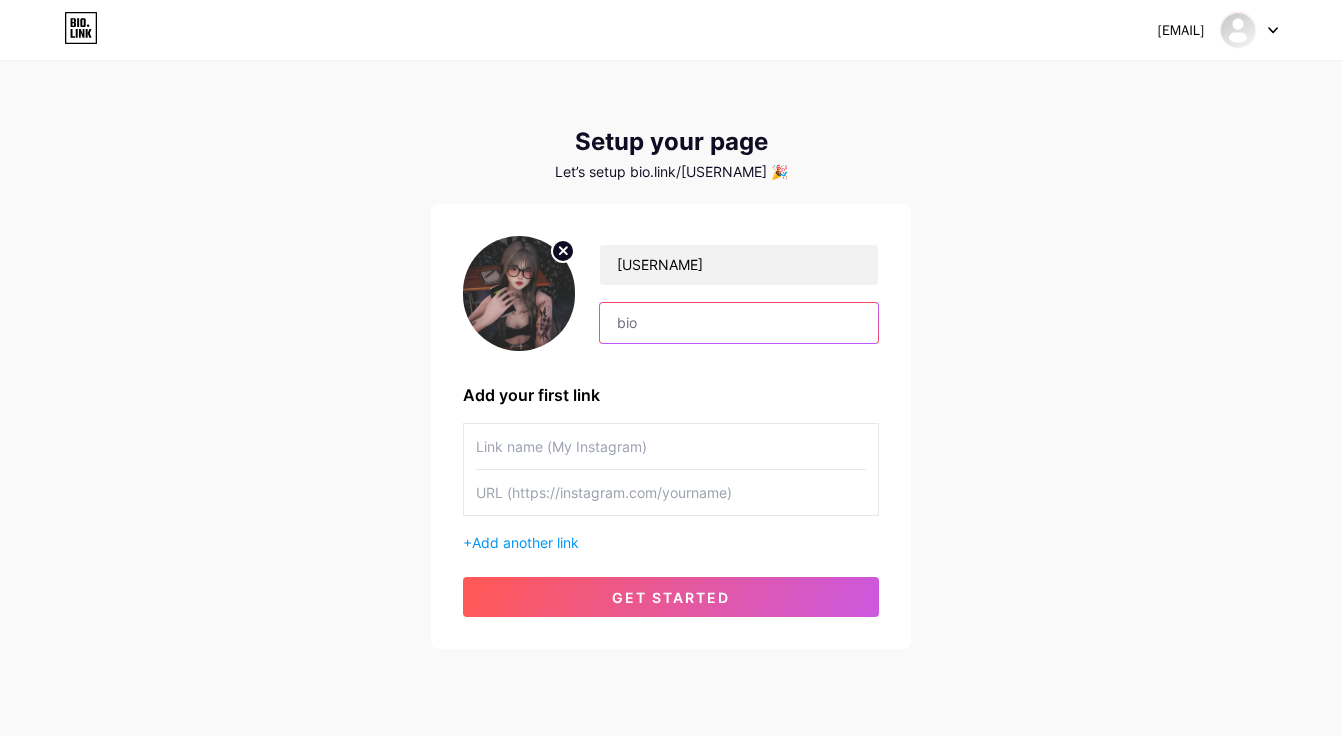 click at bounding box center [739, 323] 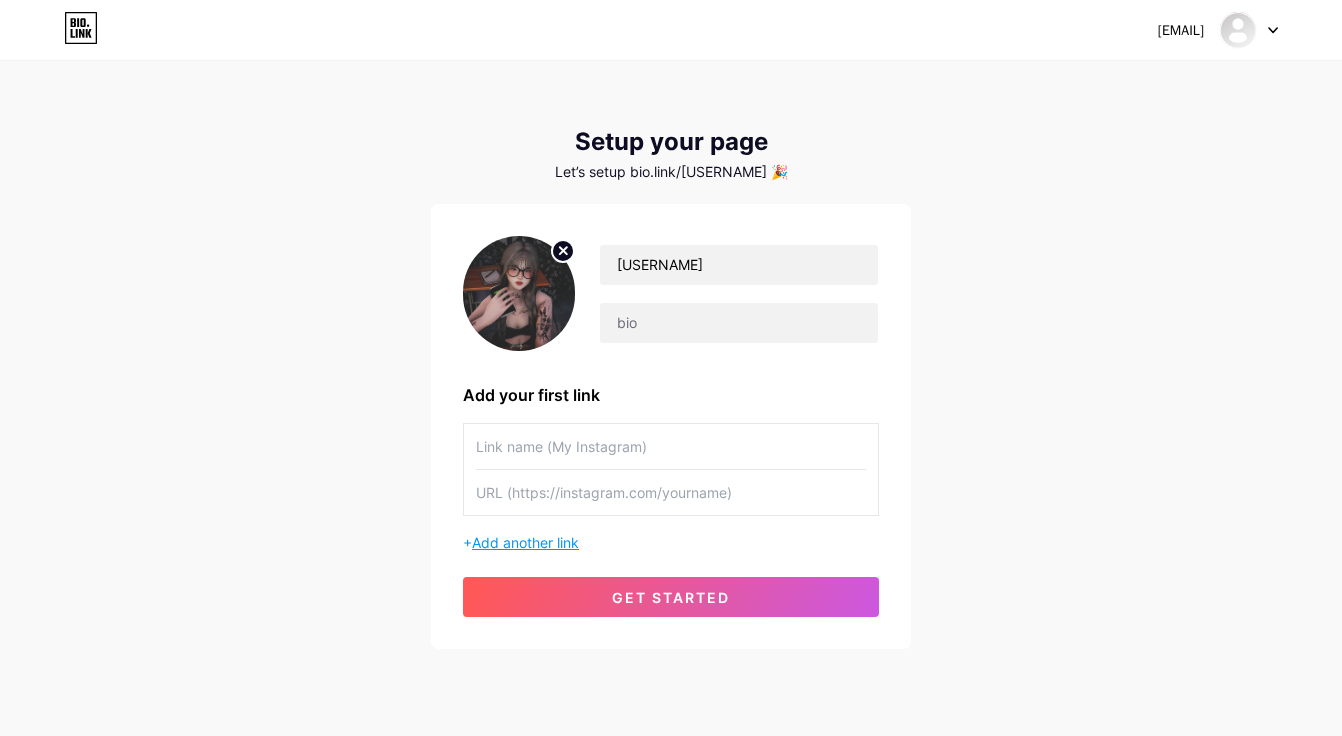 click on "Add another link" at bounding box center [525, 542] 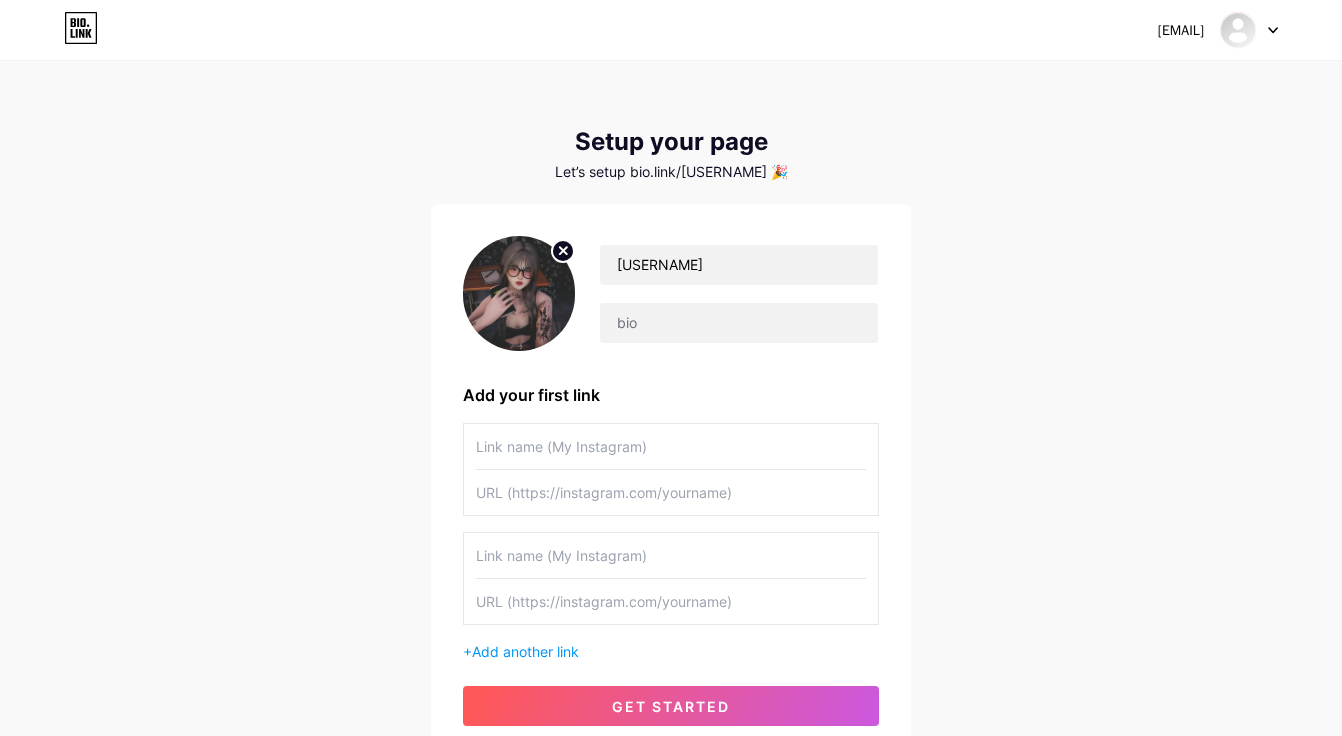 click at bounding box center (671, 446) 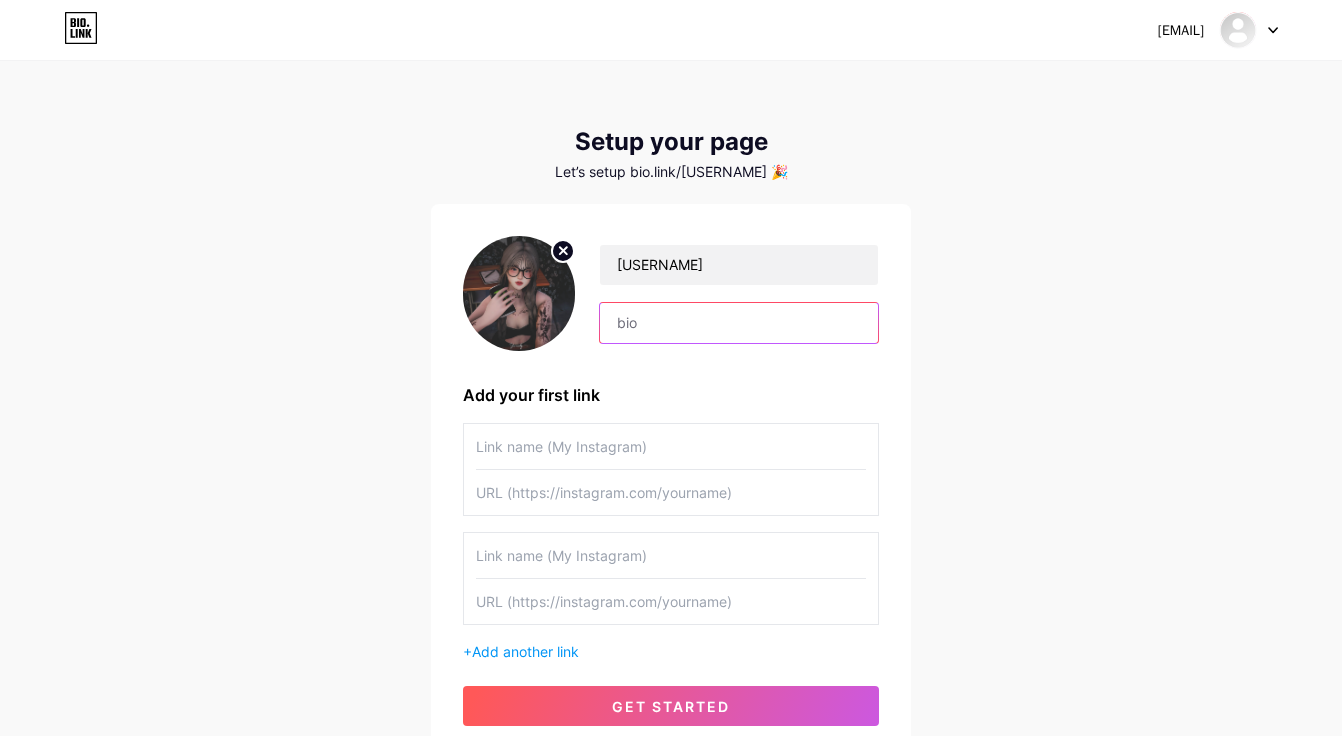 click at bounding box center (739, 323) 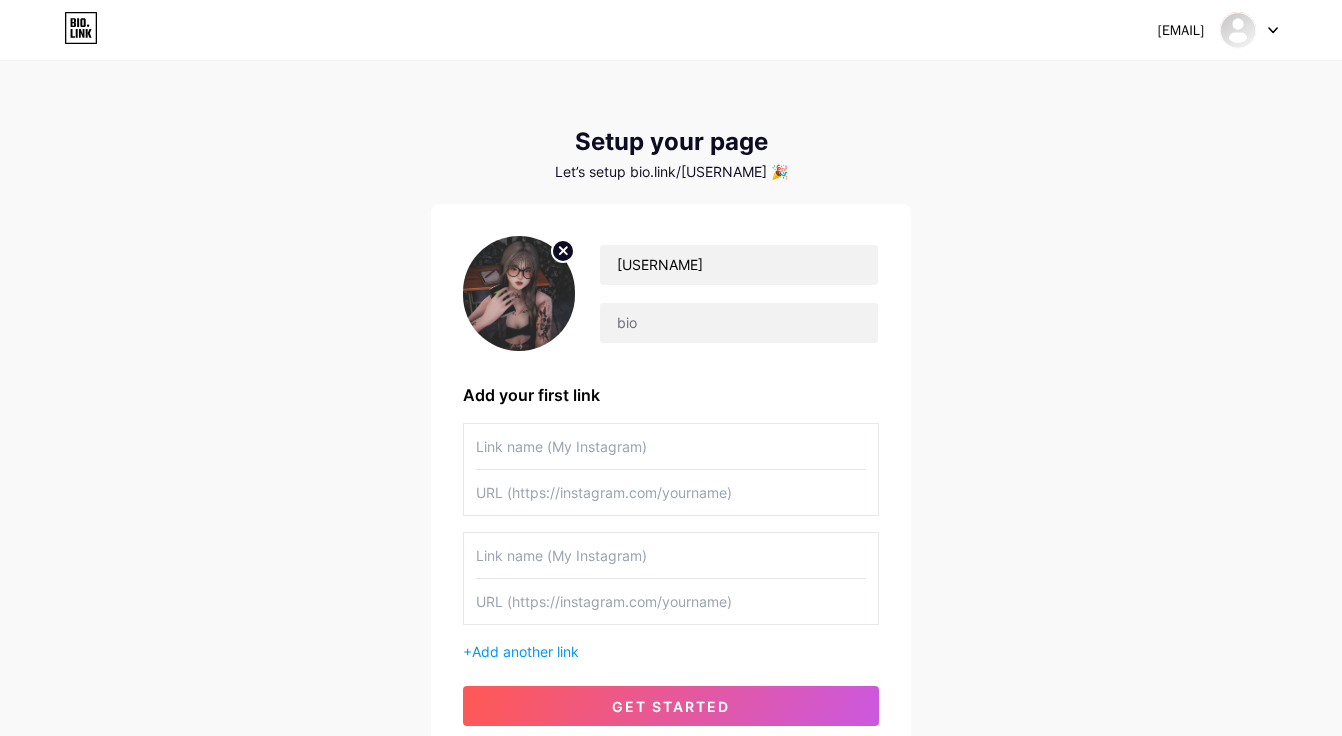 click 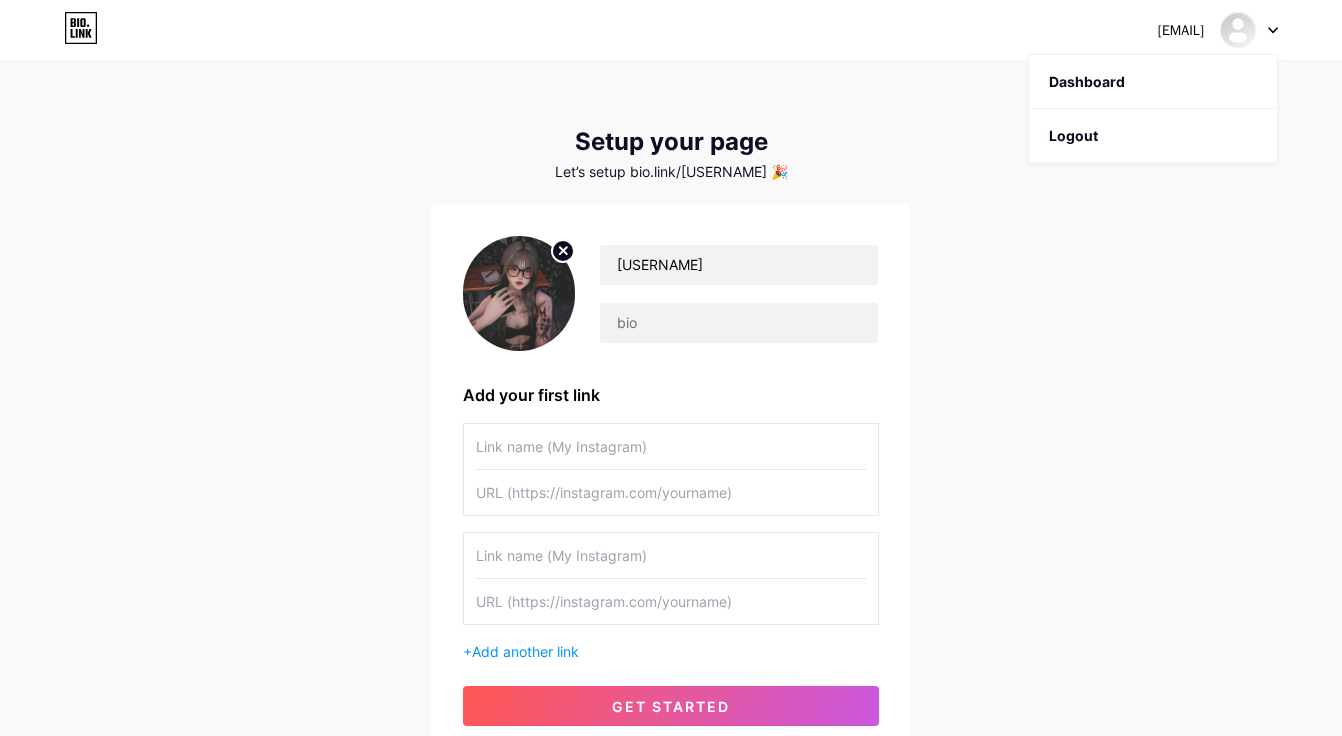 click 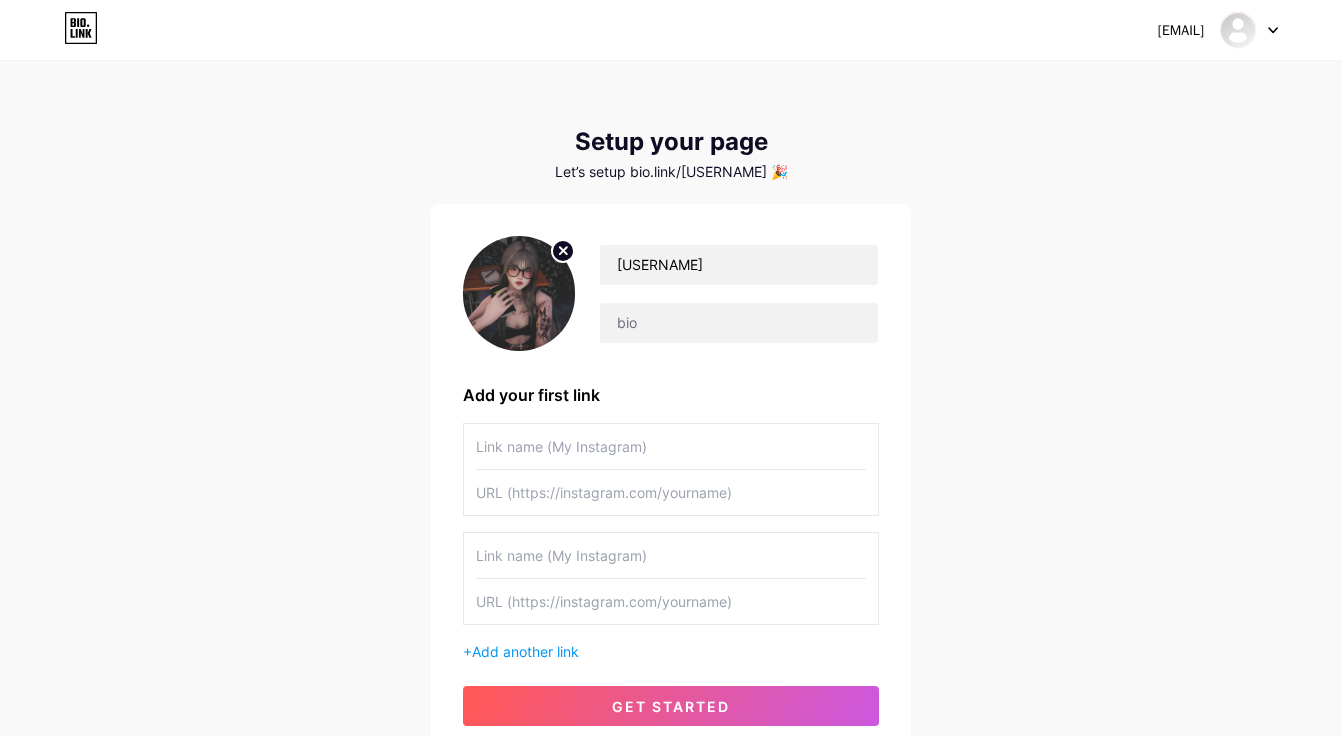 click at bounding box center [671, 446] 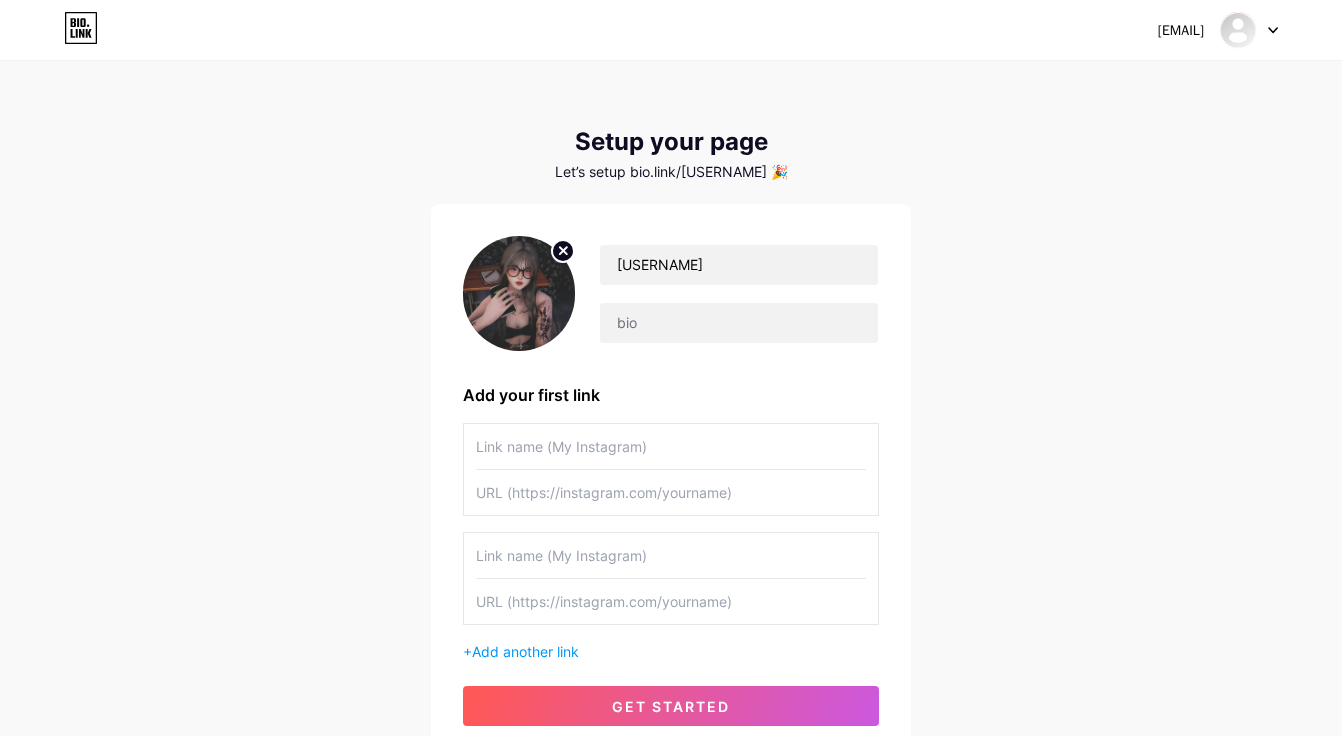 paste on "[USERNAME]" 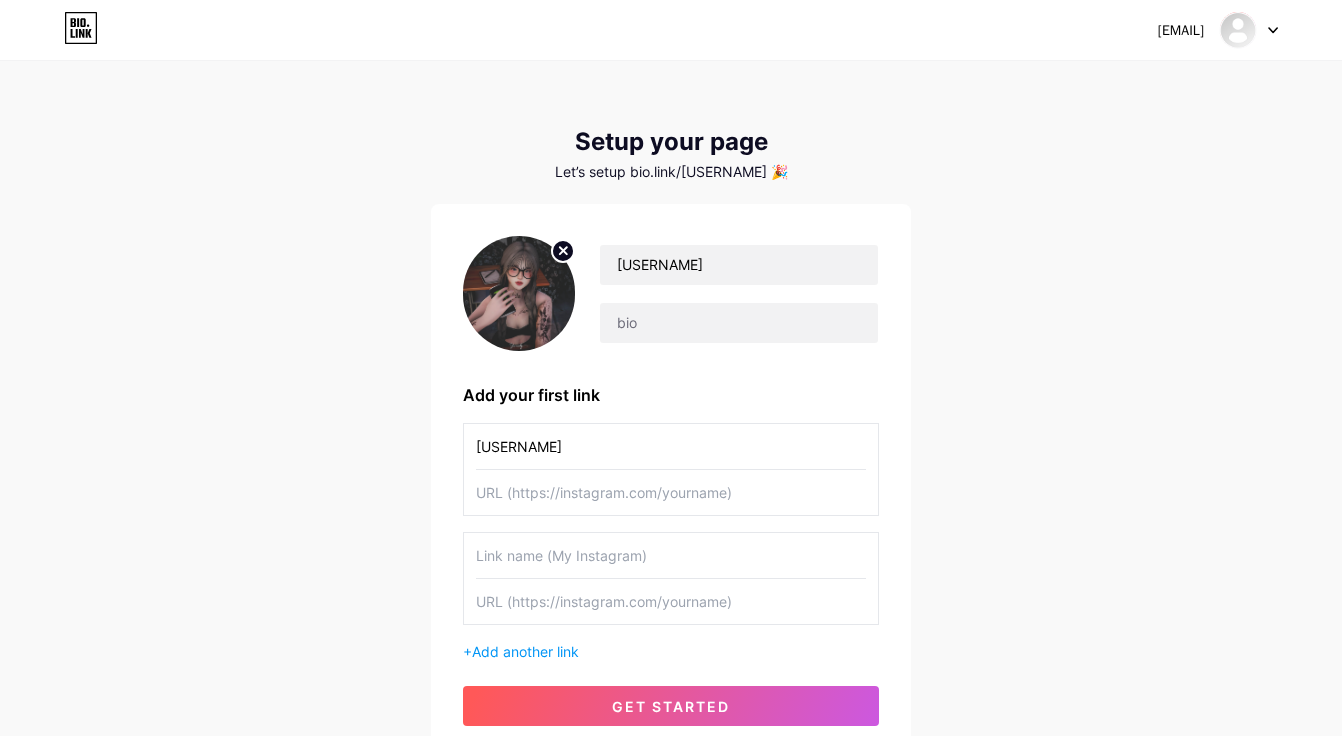 type on "[USERNAME]" 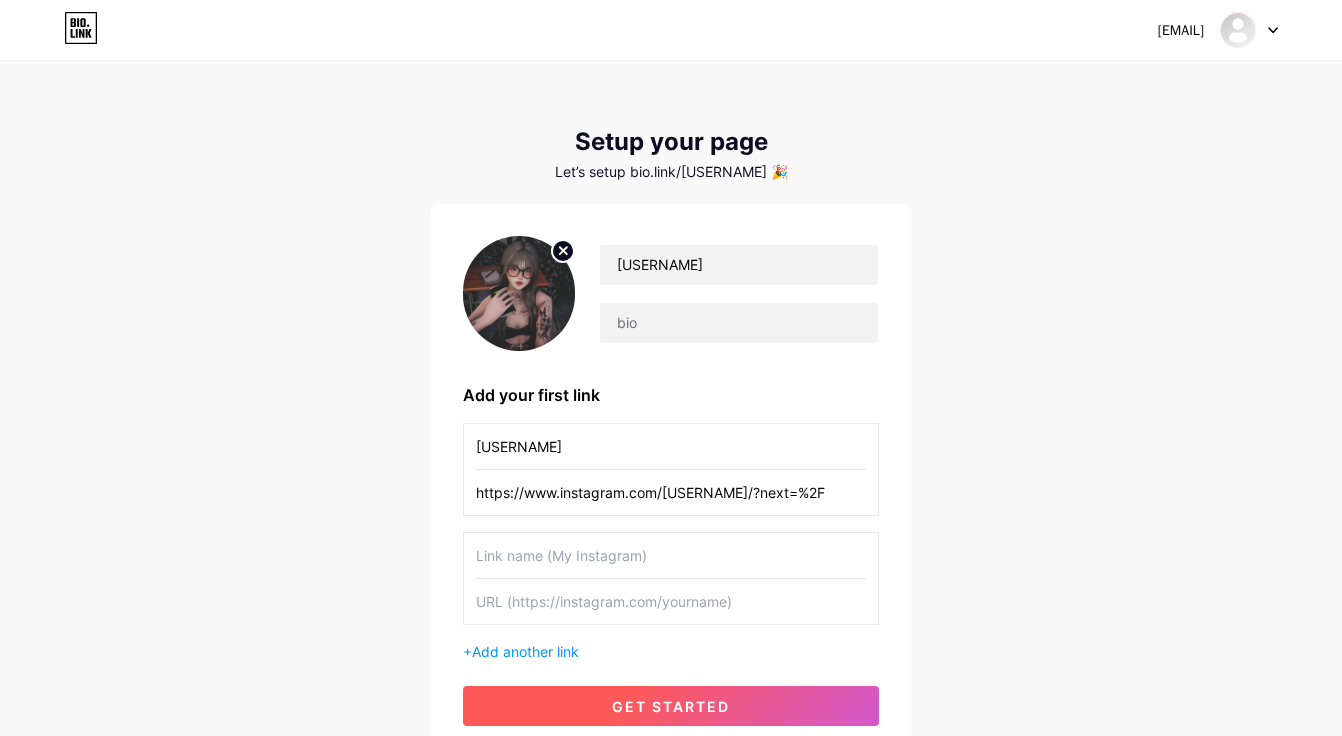 type on "https://www.instagram.com/[USERNAME]/?next=%2F" 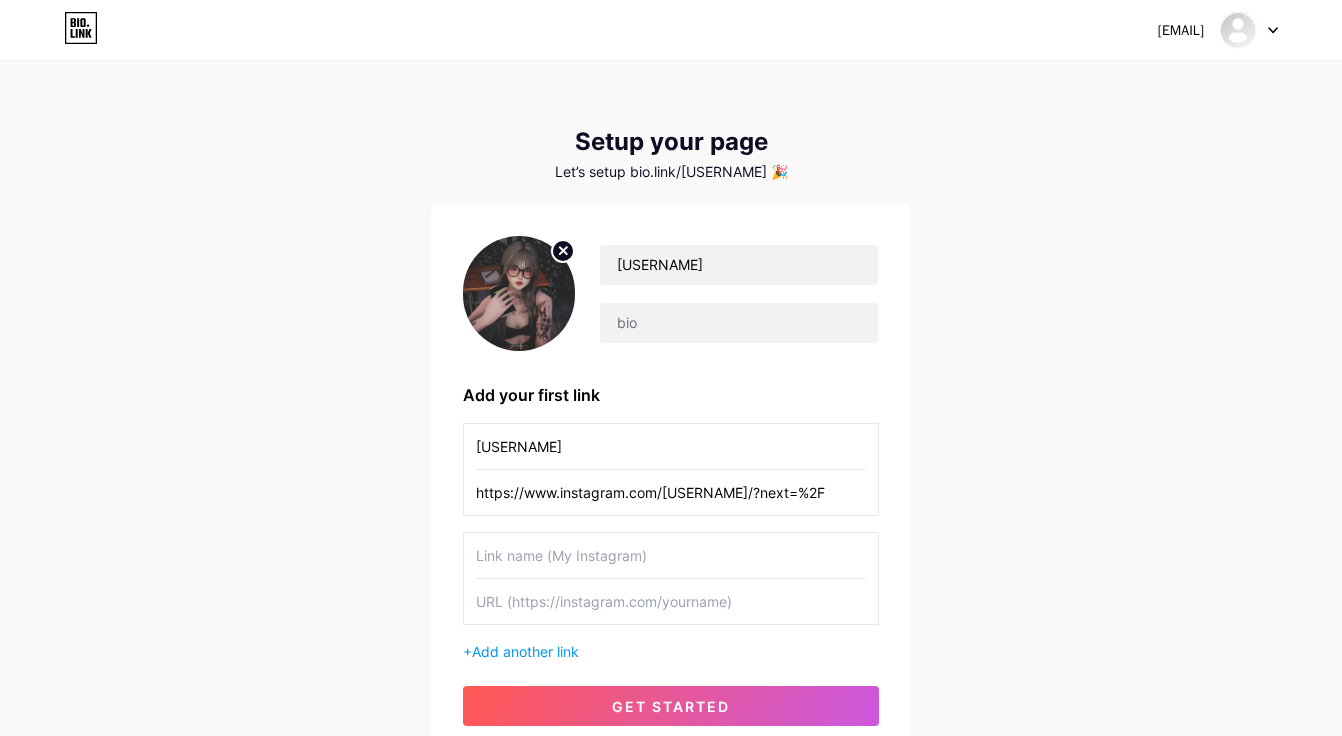 click on "get started" at bounding box center [671, 706] 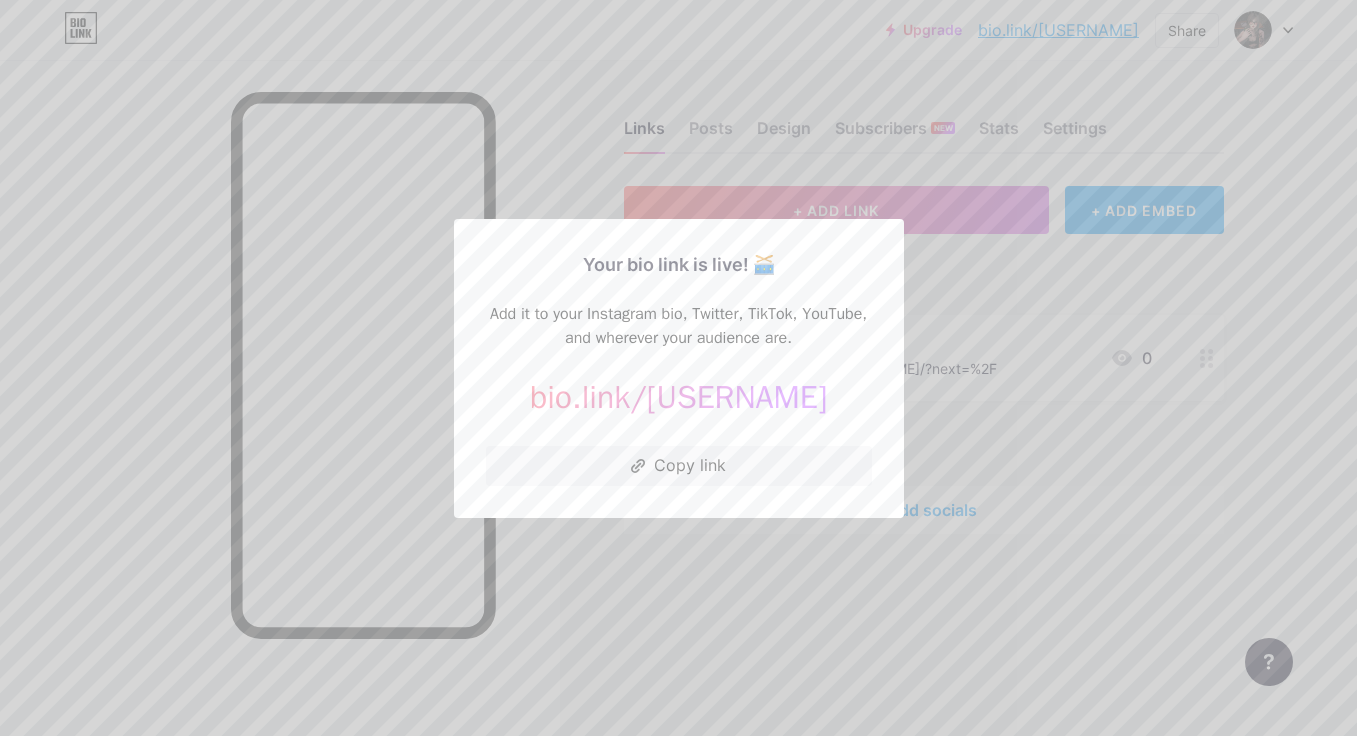 click at bounding box center [678, 368] 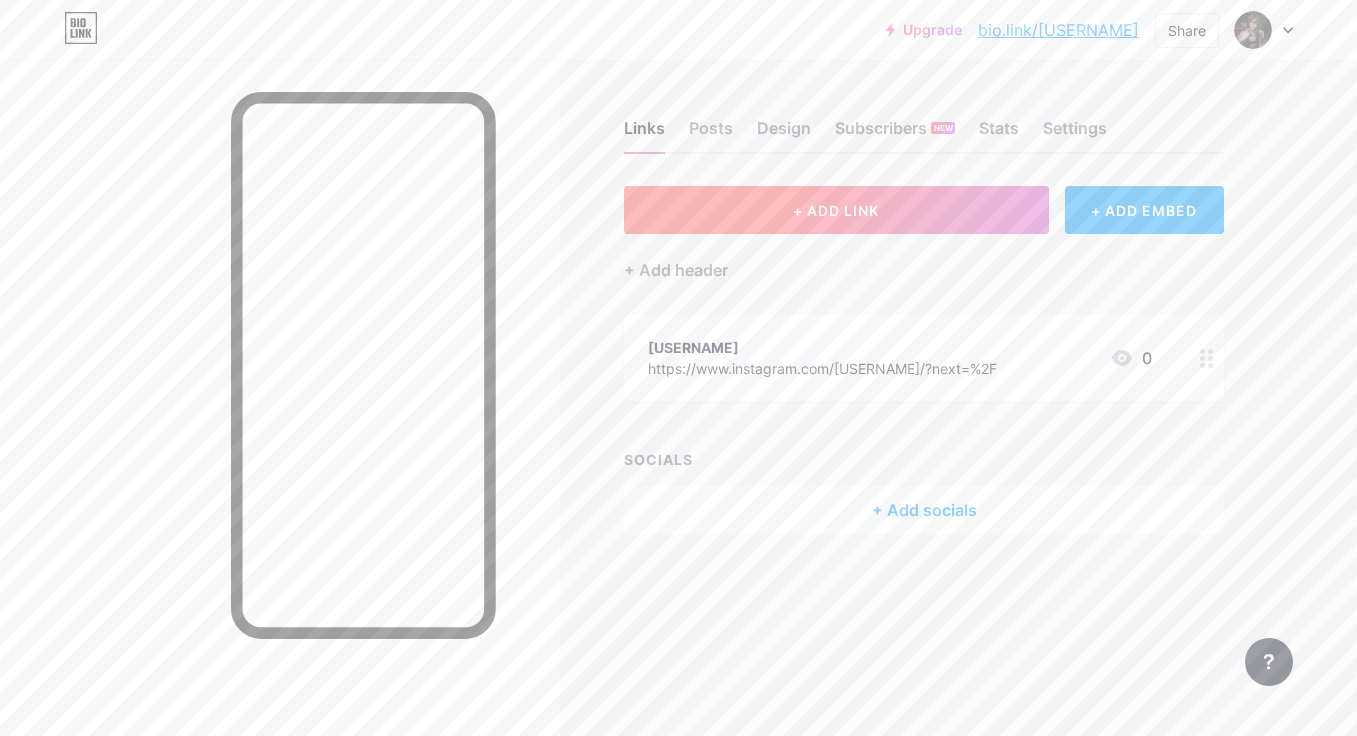 click on "+ ADD LINK" at bounding box center (836, 210) 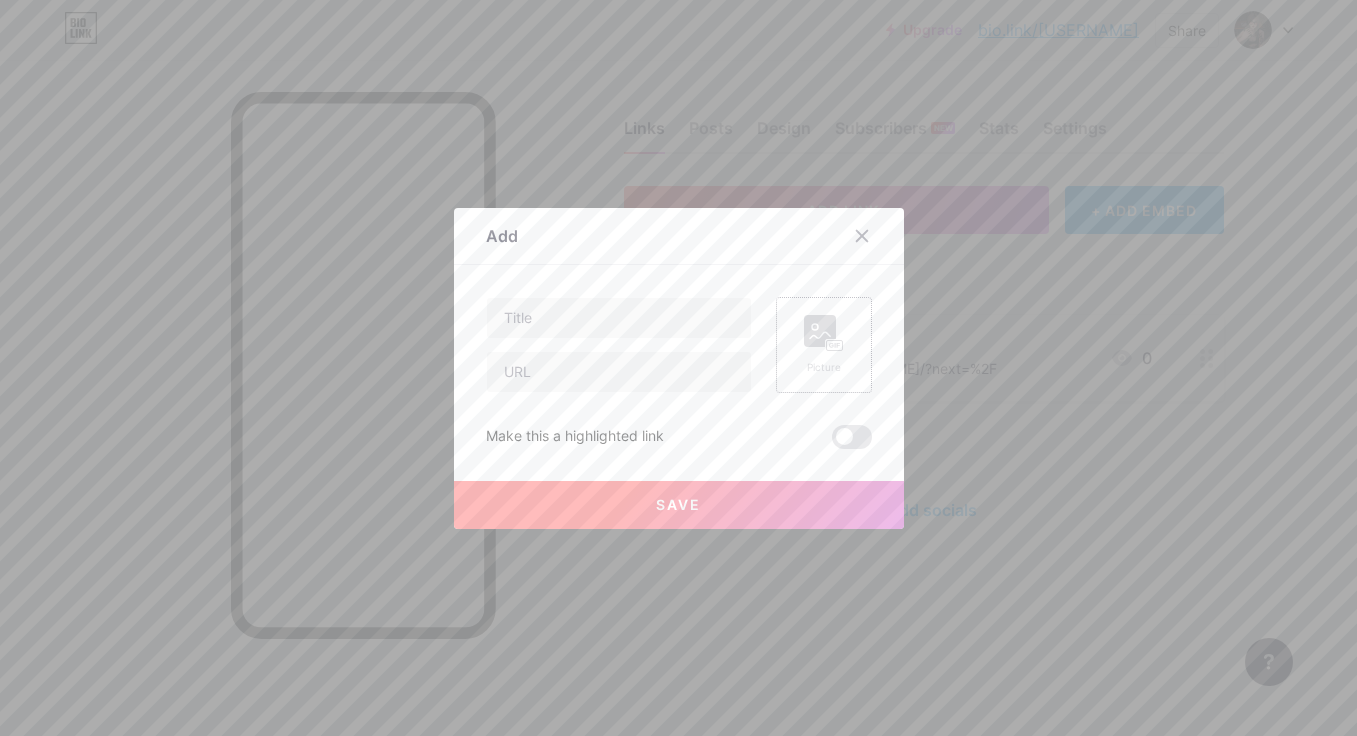 click on "Picture" at bounding box center [824, 345] 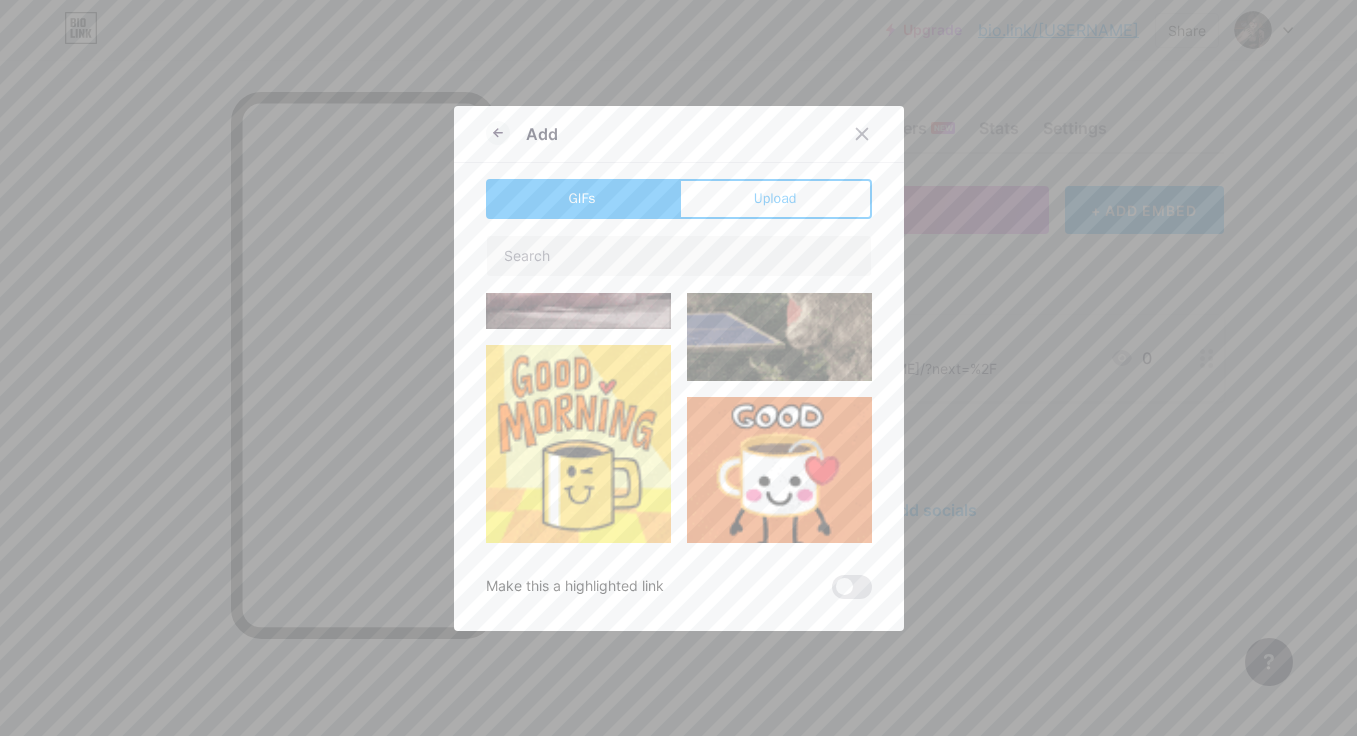 scroll, scrollTop: 1100, scrollLeft: 0, axis: vertical 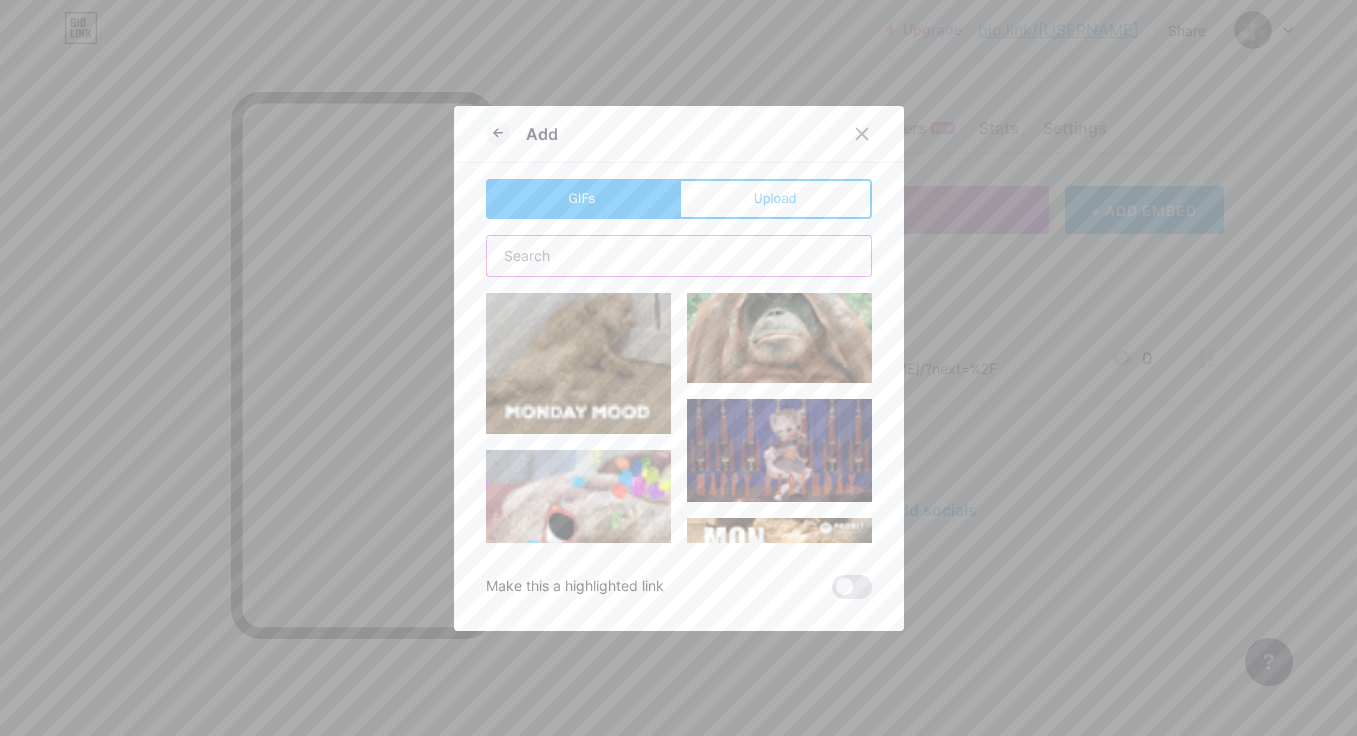 click at bounding box center (679, 256) 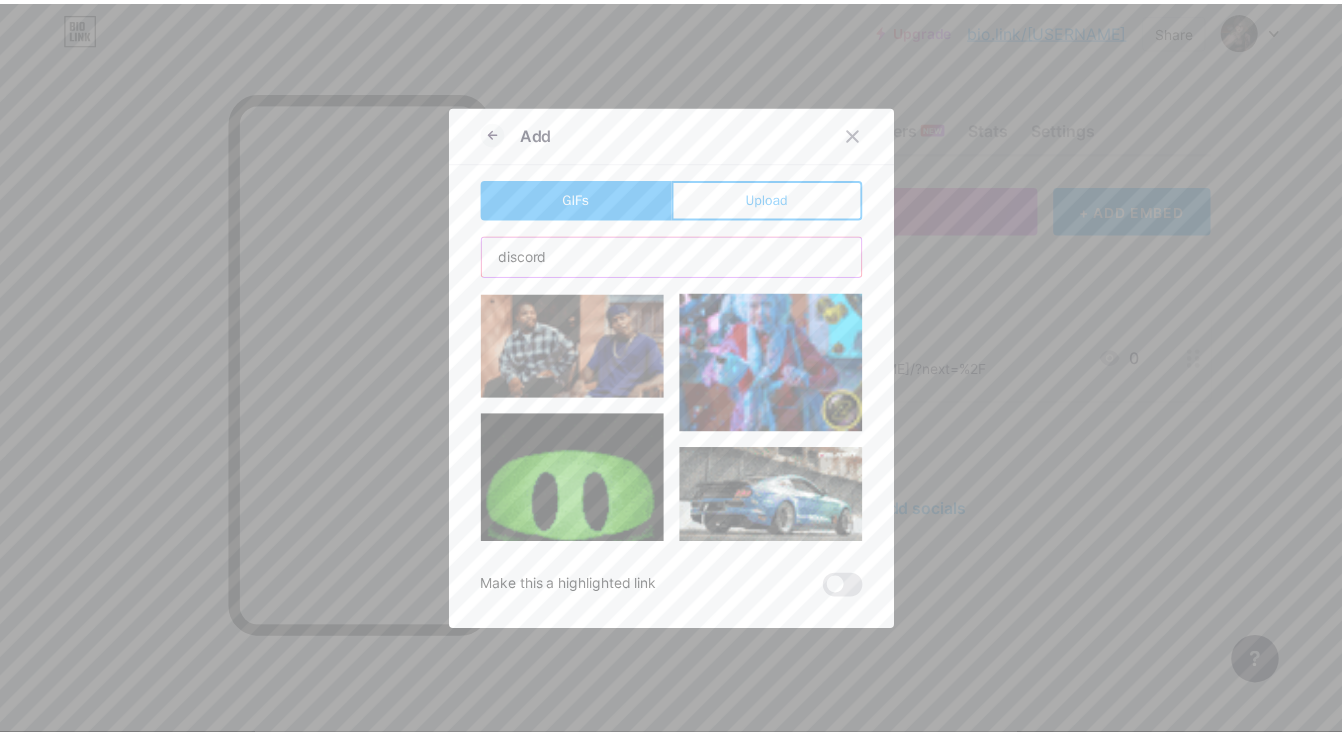 scroll, scrollTop: 0, scrollLeft: 0, axis: both 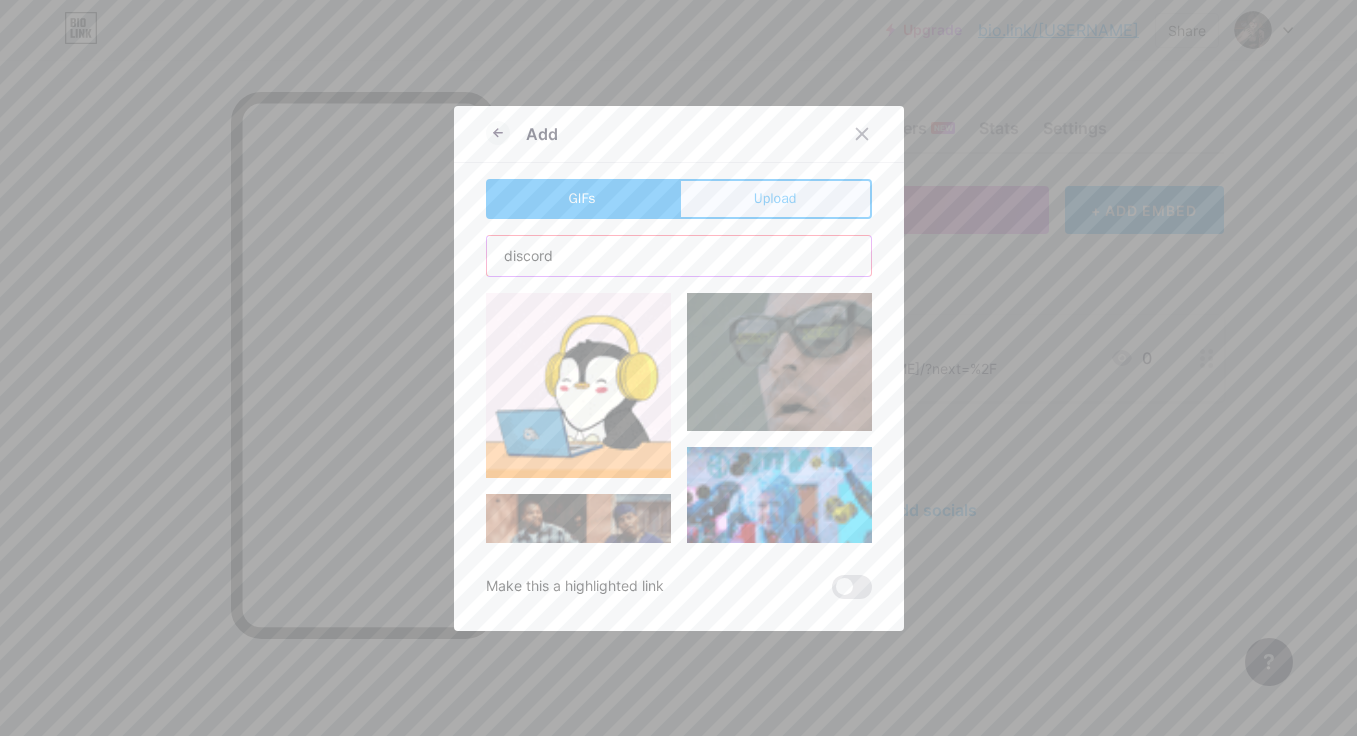 type on "discord" 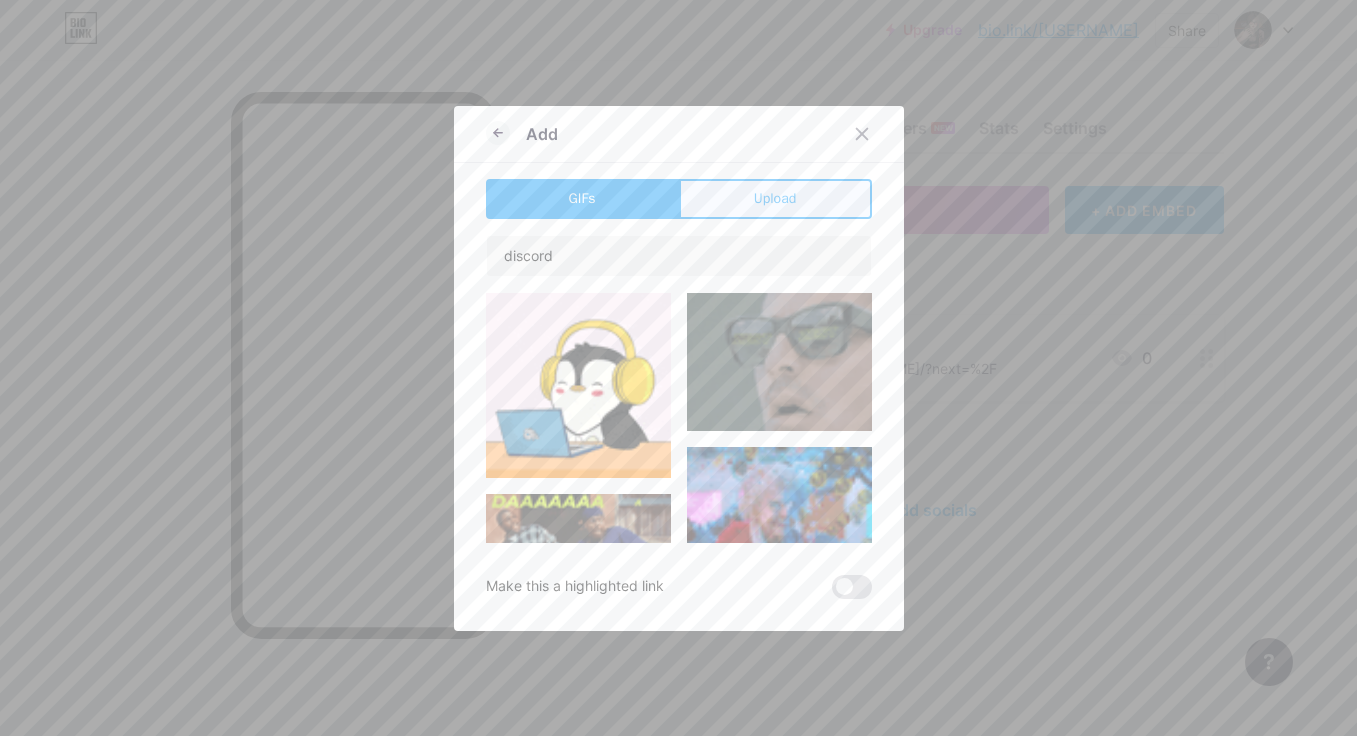 click on "Upload" at bounding box center [775, 199] 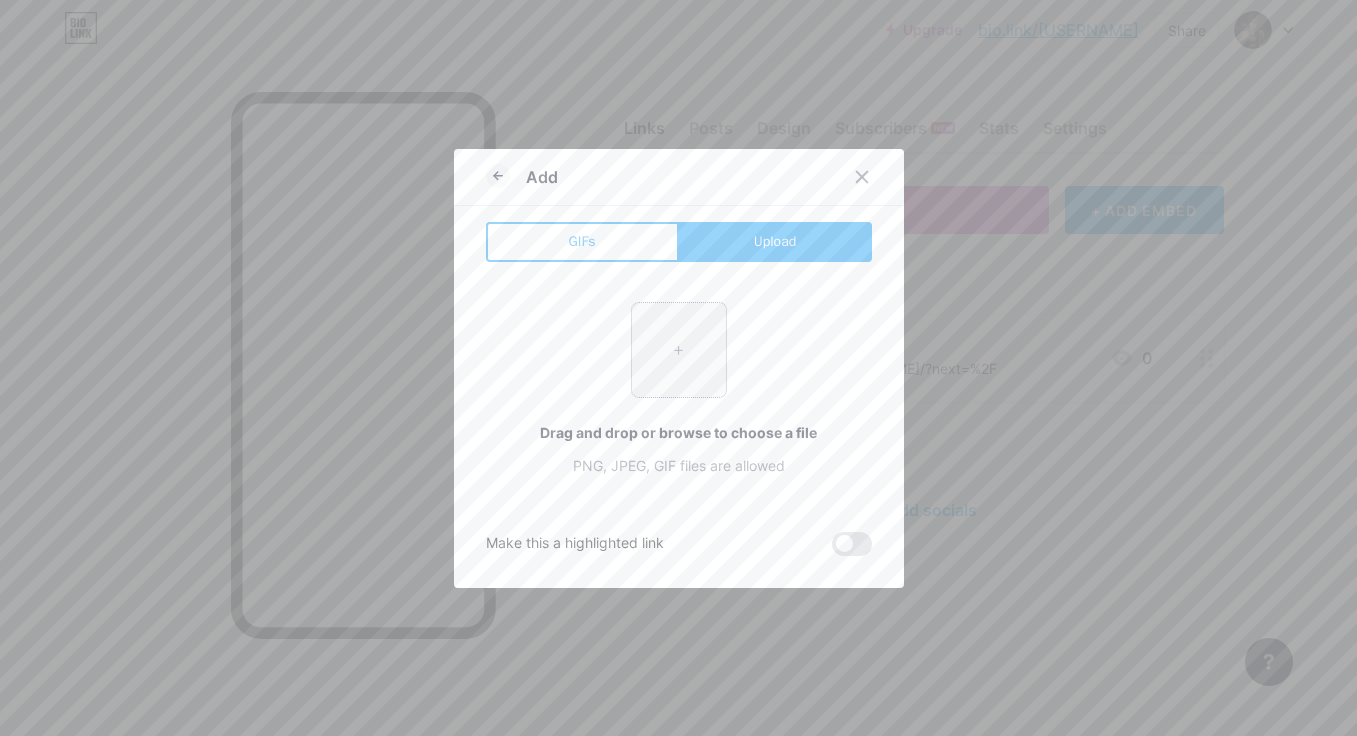 click at bounding box center [679, 350] 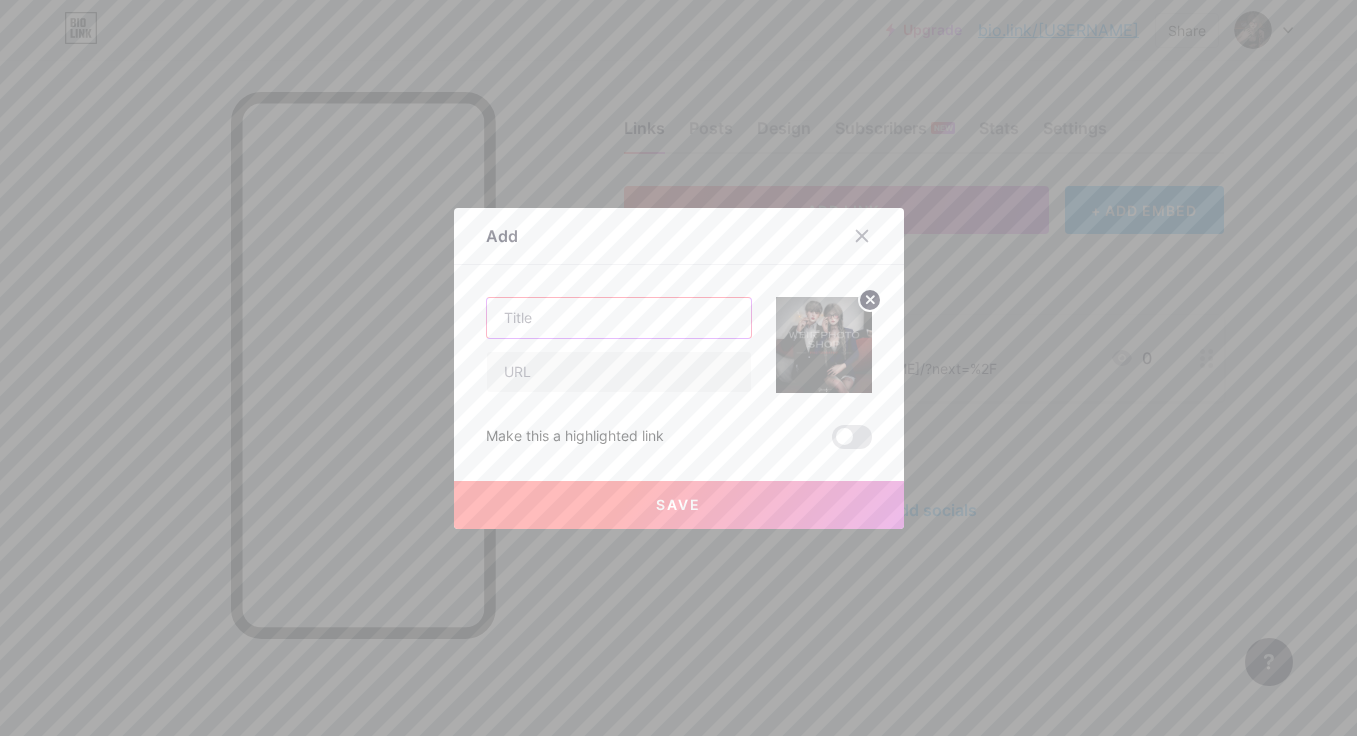 click at bounding box center (619, 318) 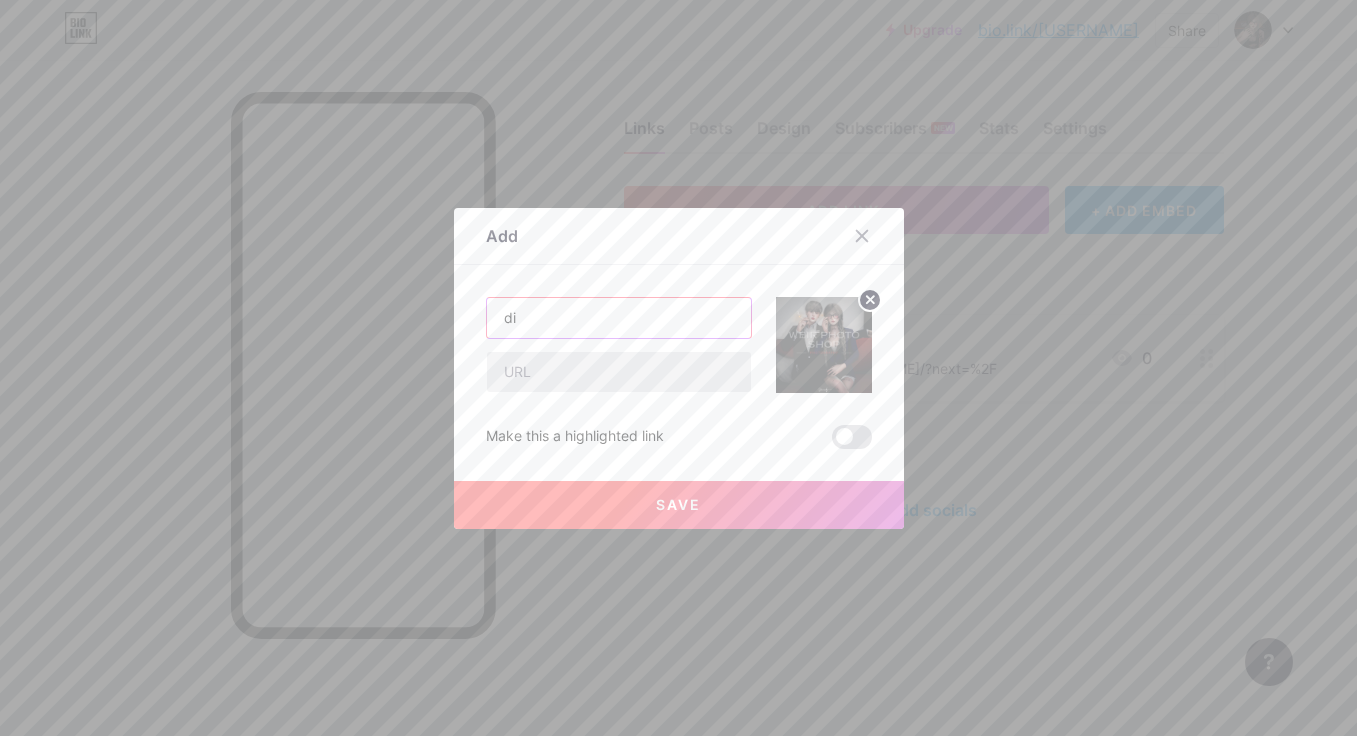 type on "d" 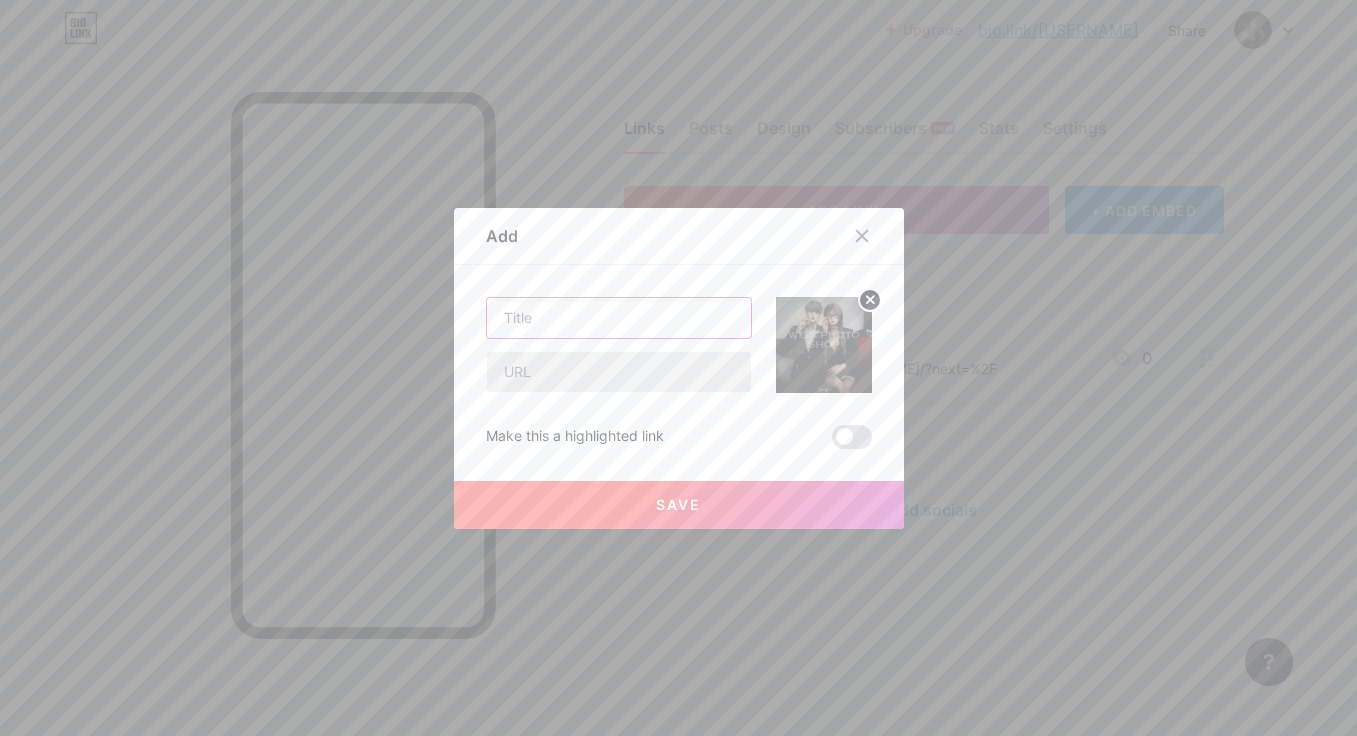 paste on "ᴅɪꜱᴄᴏʀᴅ" 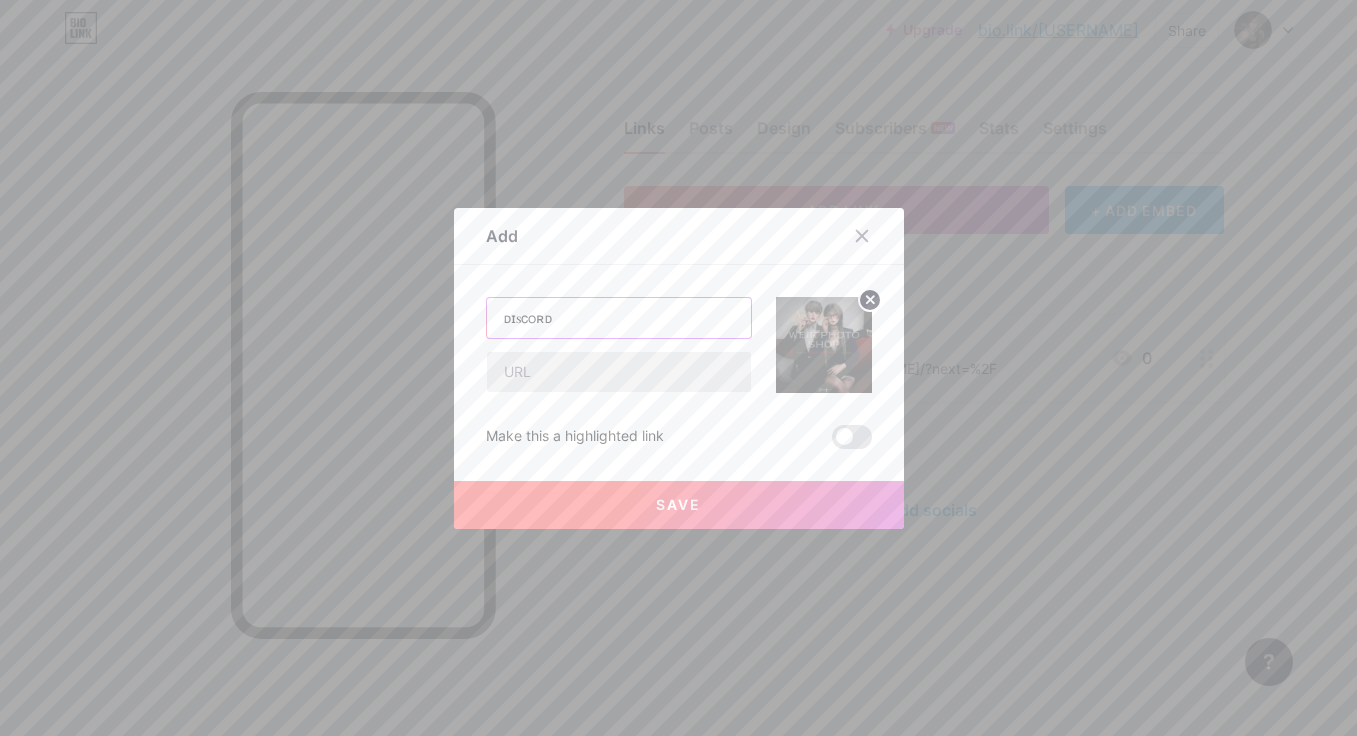 type on "ᴅɪꜱᴄᴏʀᴅ" 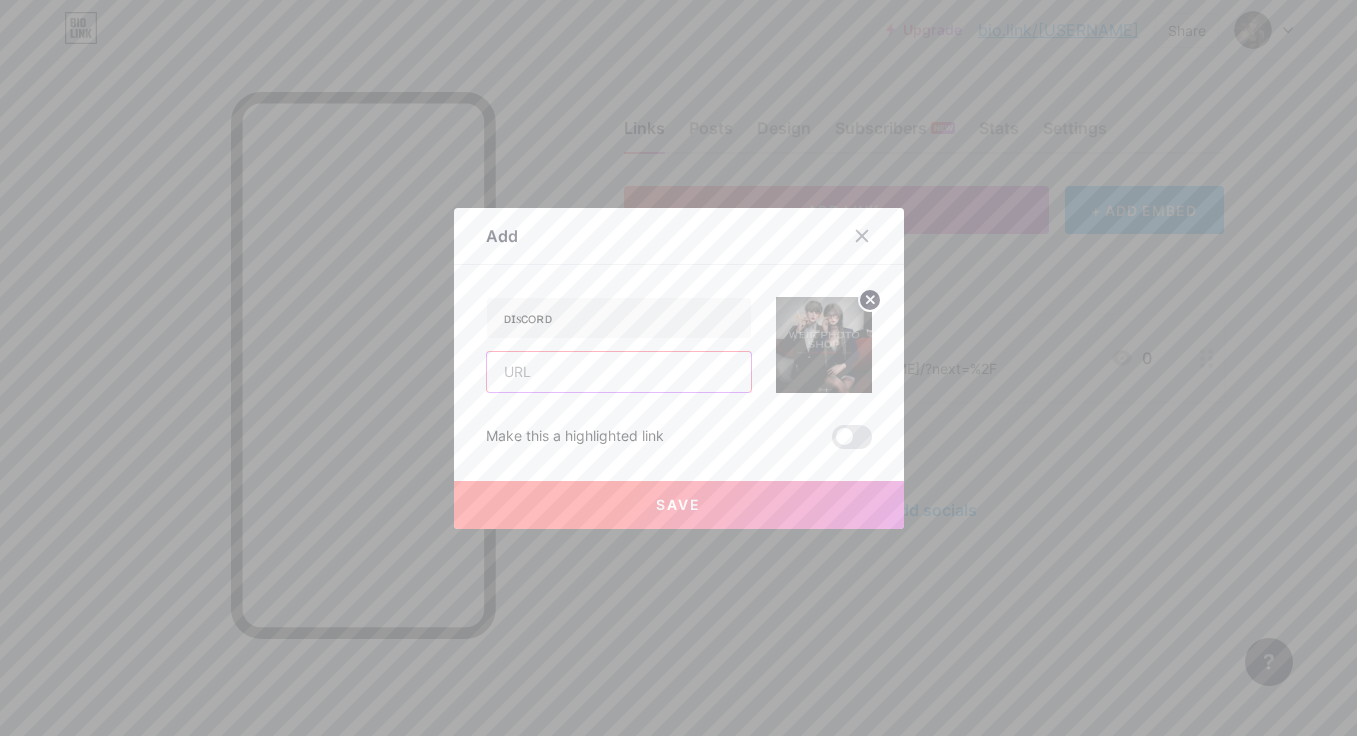 click at bounding box center (619, 372) 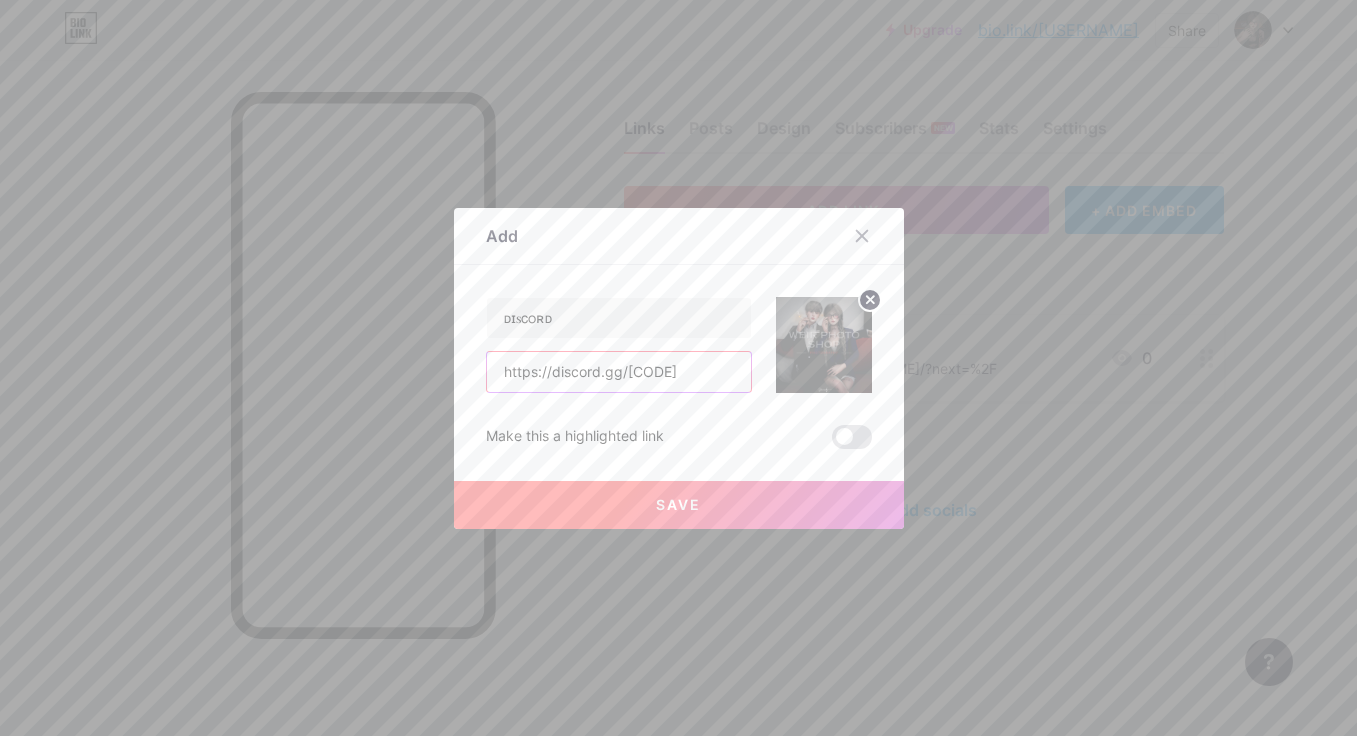 type on "https://discord.gg/[CODE]" 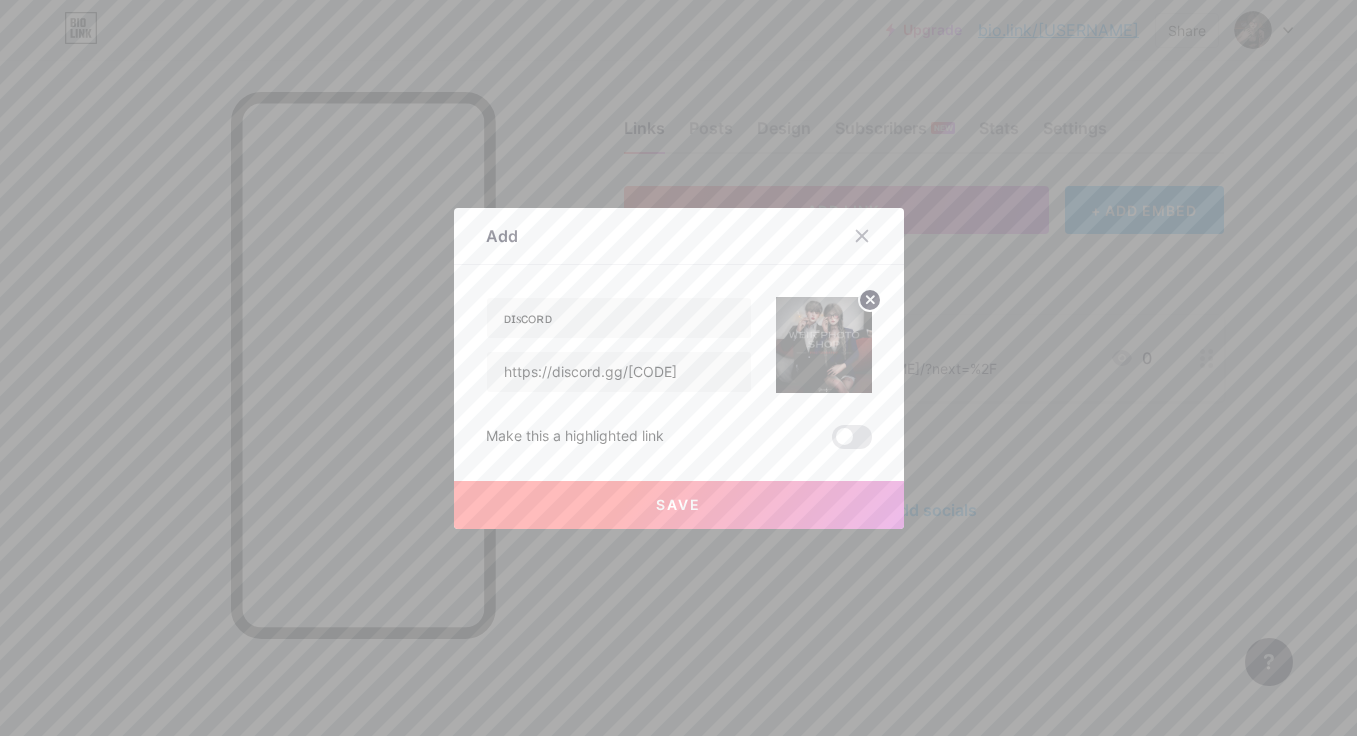 click on "Save" at bounding box center (679, 505) 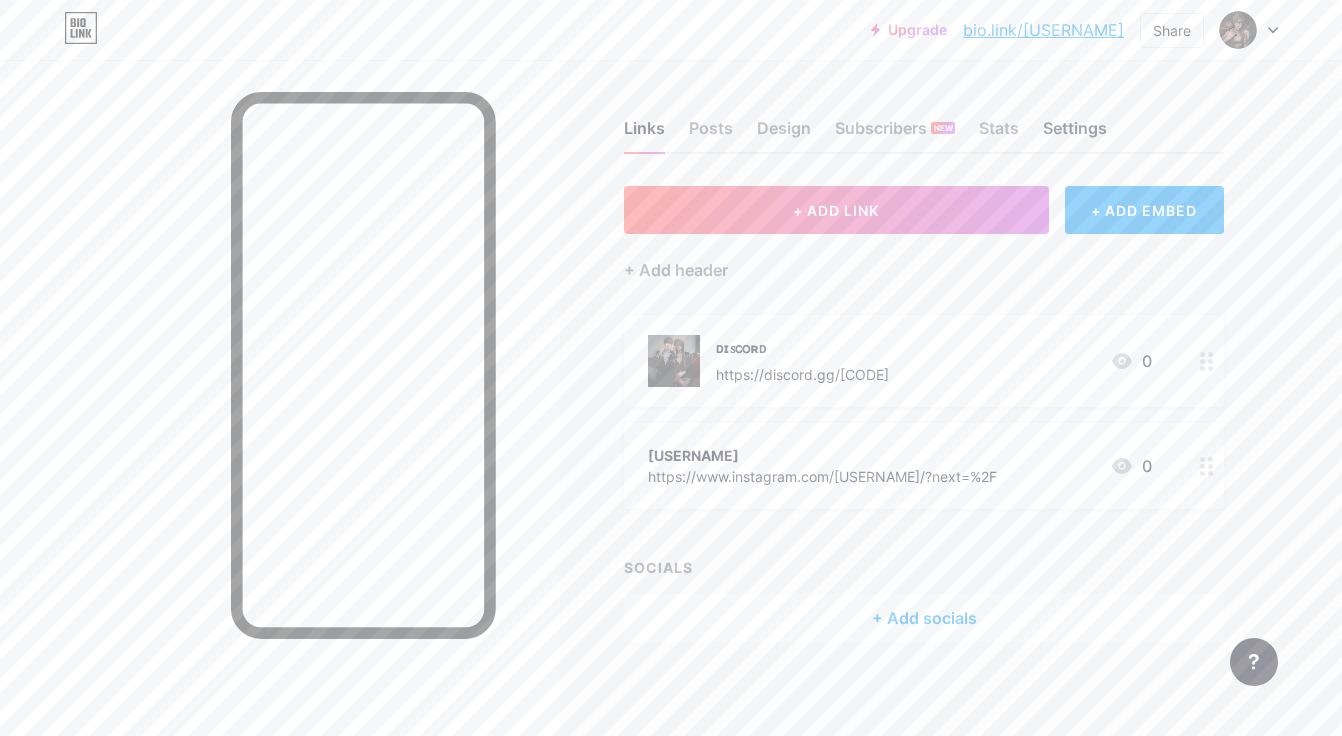 click on "Settings" at bounding box center (1075, 134) 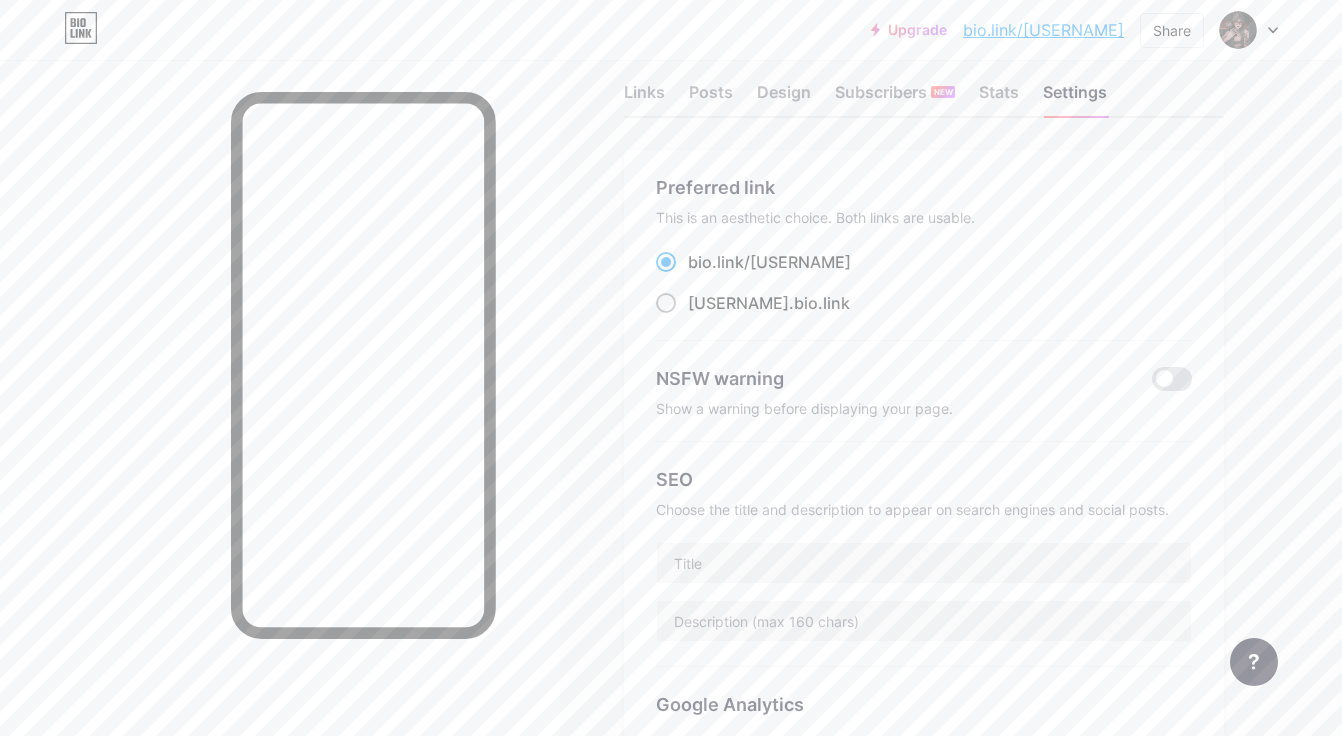 scroll, scrollTop: 0, scrollLeft: 0, axis: both 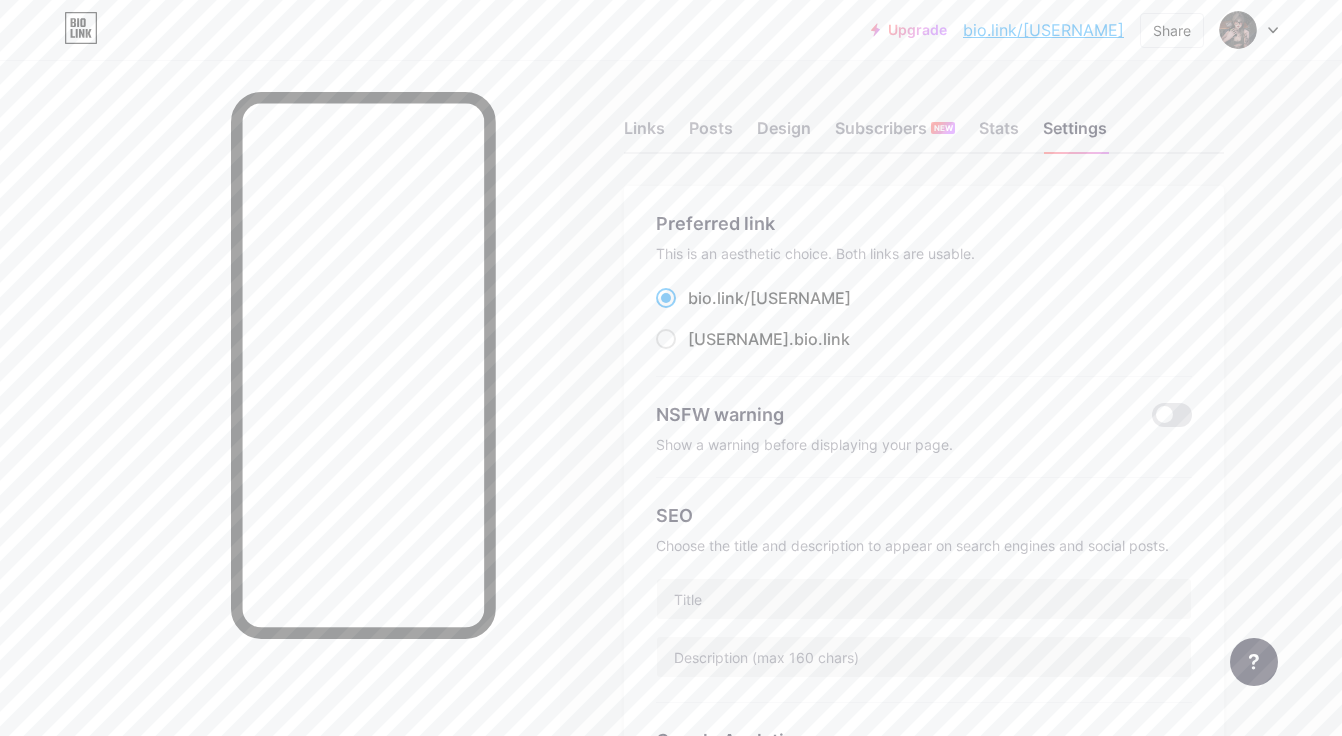 click at bounding box center [1249, 30] 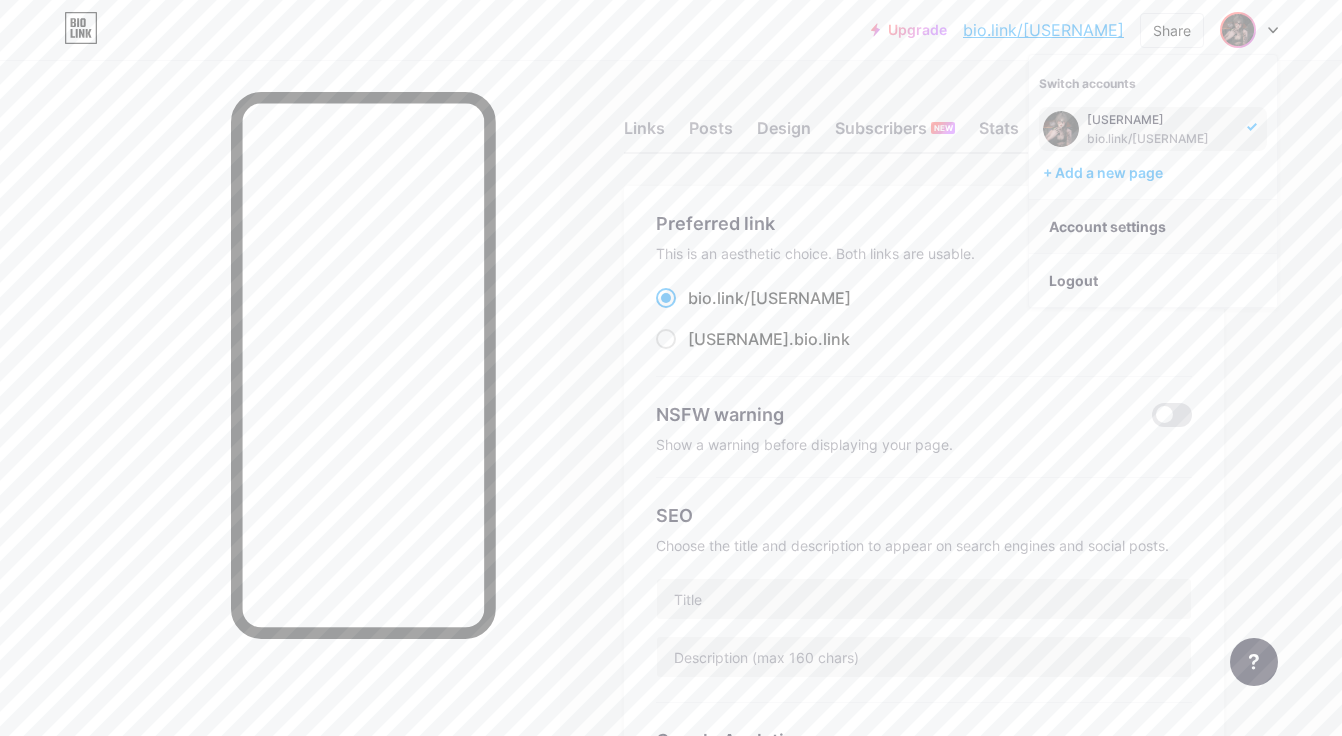 click on "Account settings" at bounding box center [1153, 227] 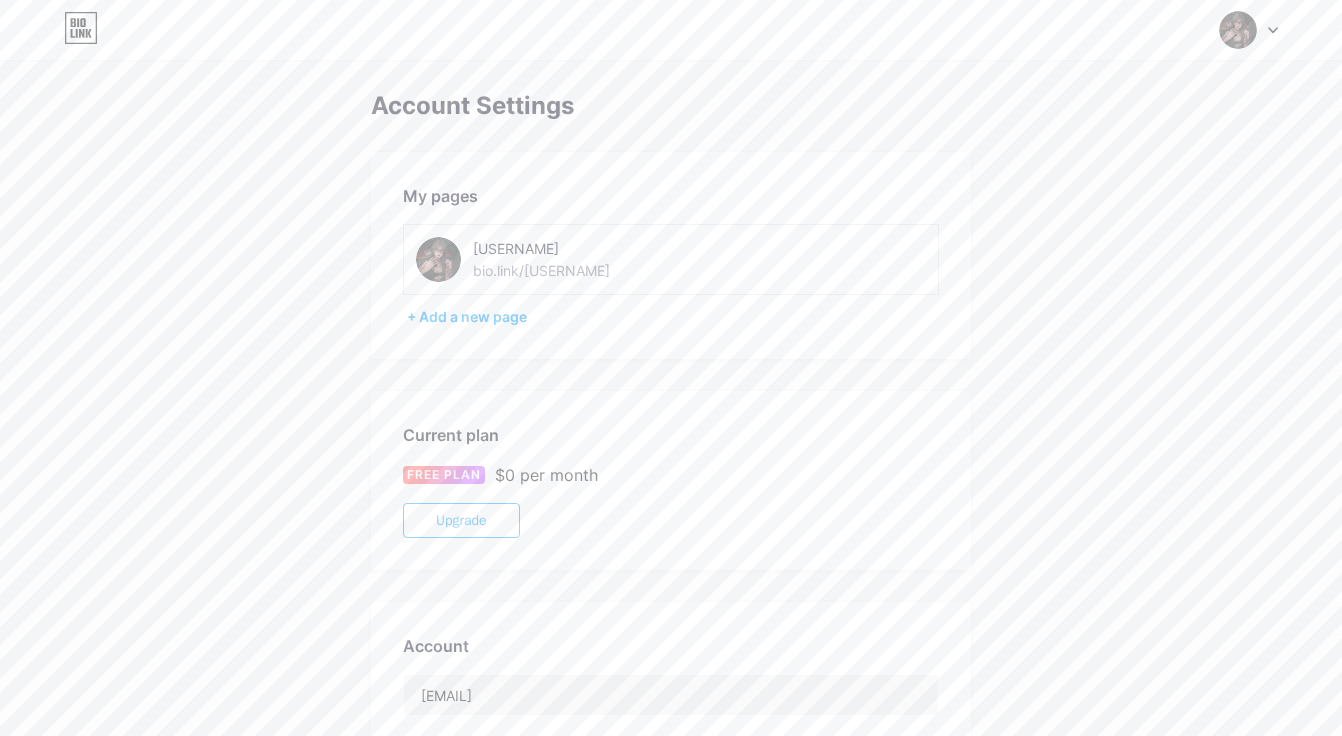 click on "bio.link/[USERNAME]" at bounding box center (541, 270) 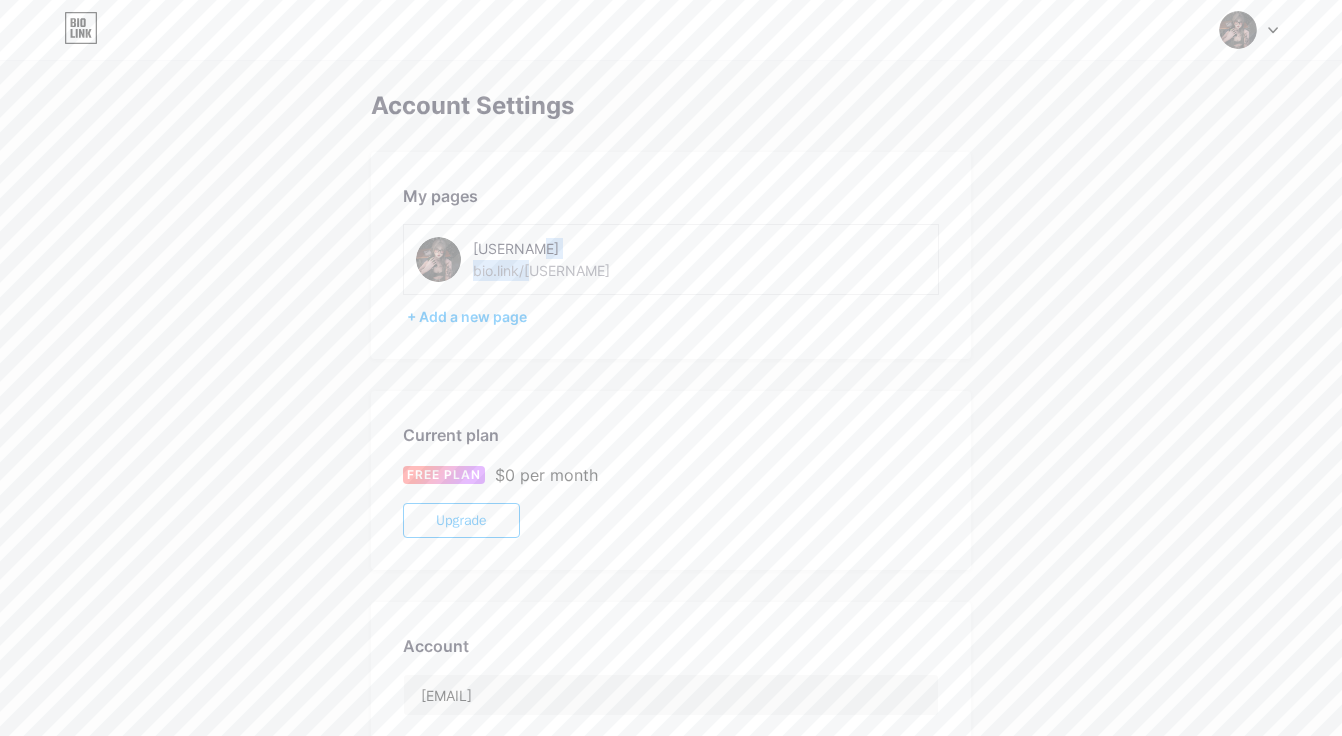 drag, startPoint x: 600, startPoint y: 272, endPoint x: 541, endPoint y: 270, distance: 59.03389 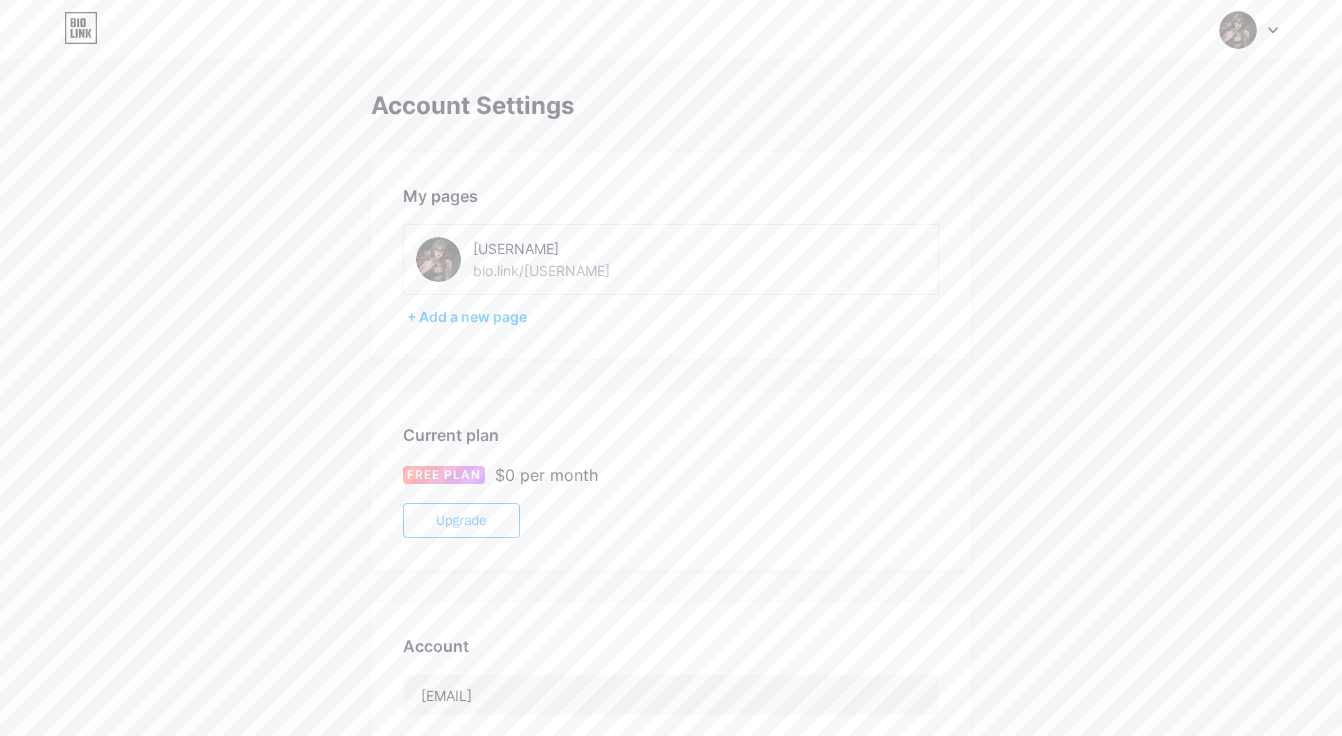click on "bio.link/[USERNAME]" at bounding box center (541, 270) 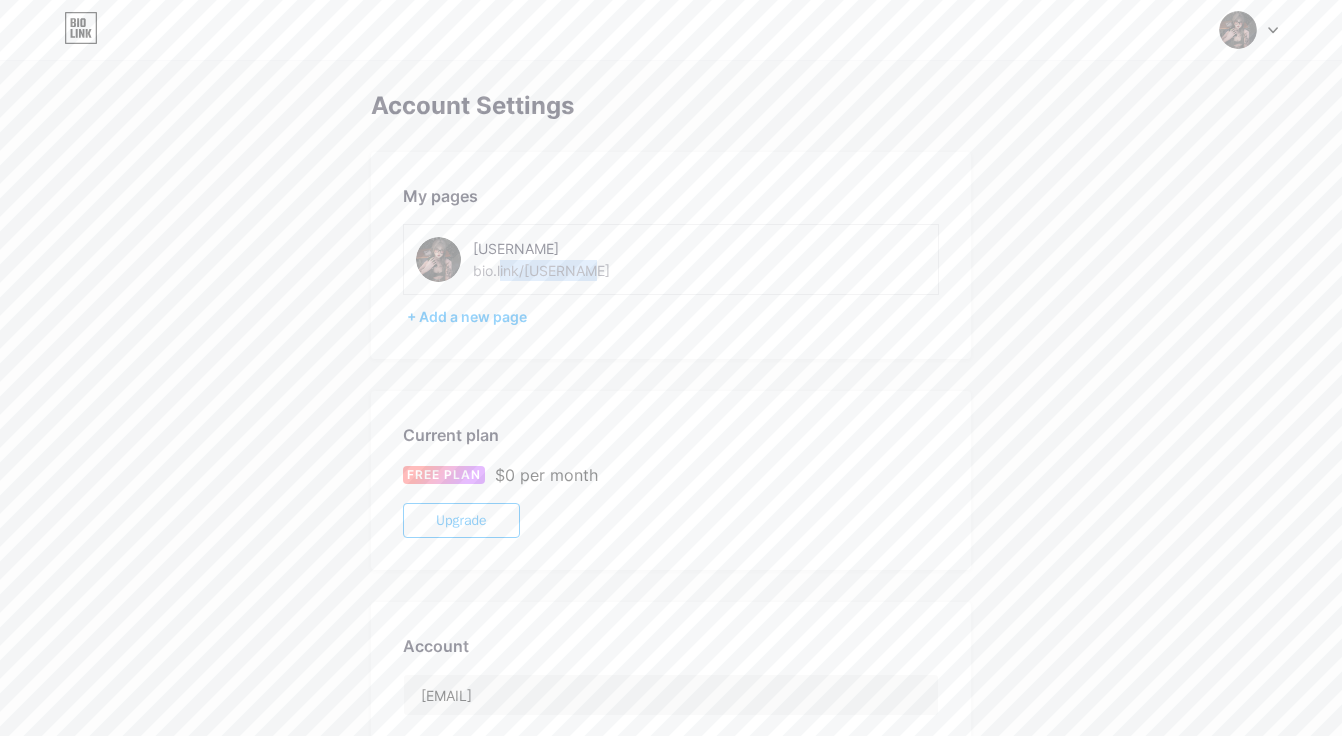 drag, startPoint x: 584, startPoint y: 271, endPoint x: 500, endPoint y: 272, distance: 84.00595 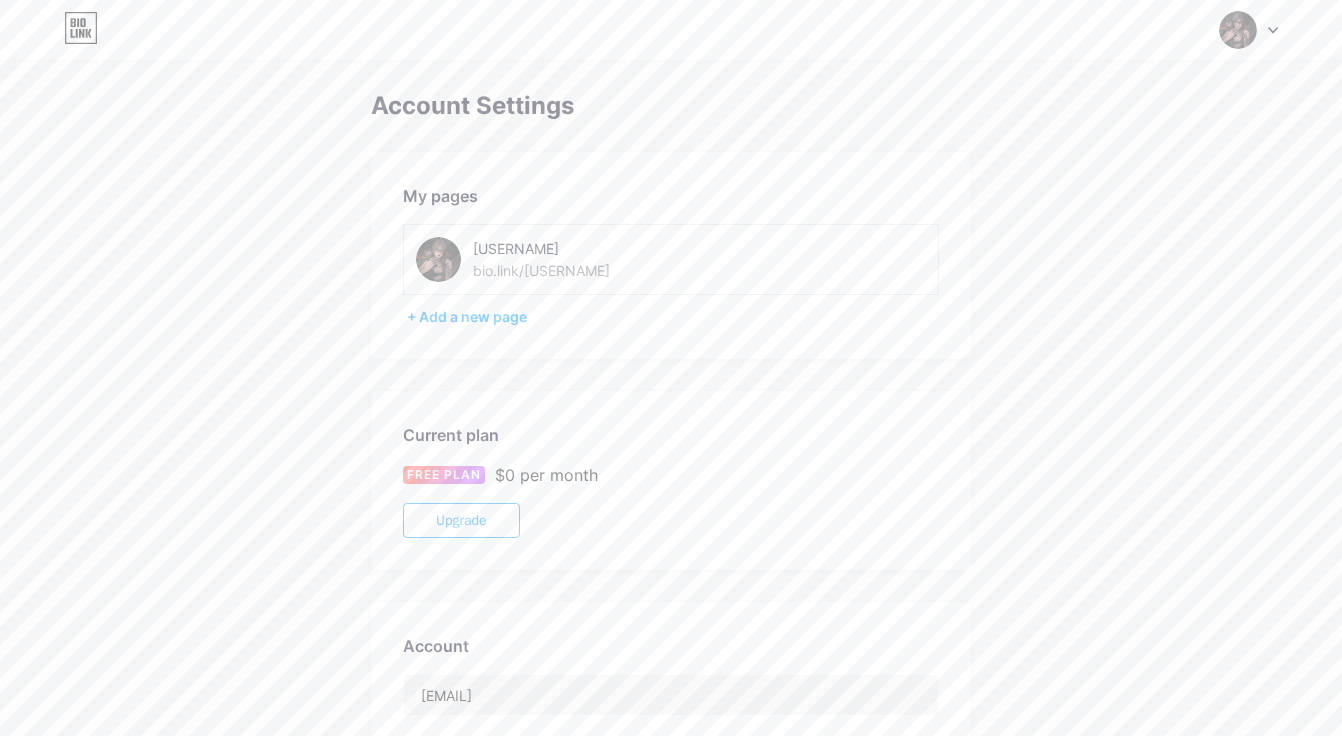 click on "bio.link/[USERNAME]" at bounding box center (541, 270) 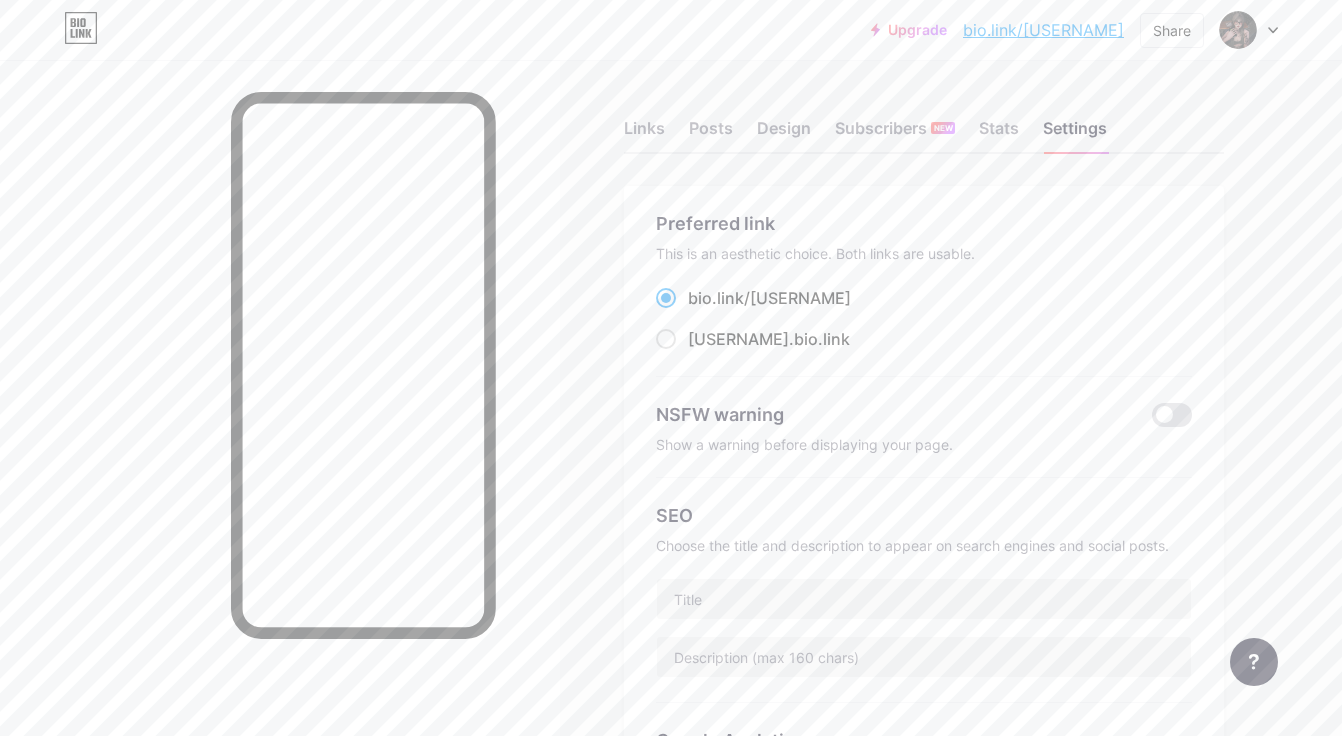 click on "bio.link/ [USERNAME]" at bounding box center (769, 298) 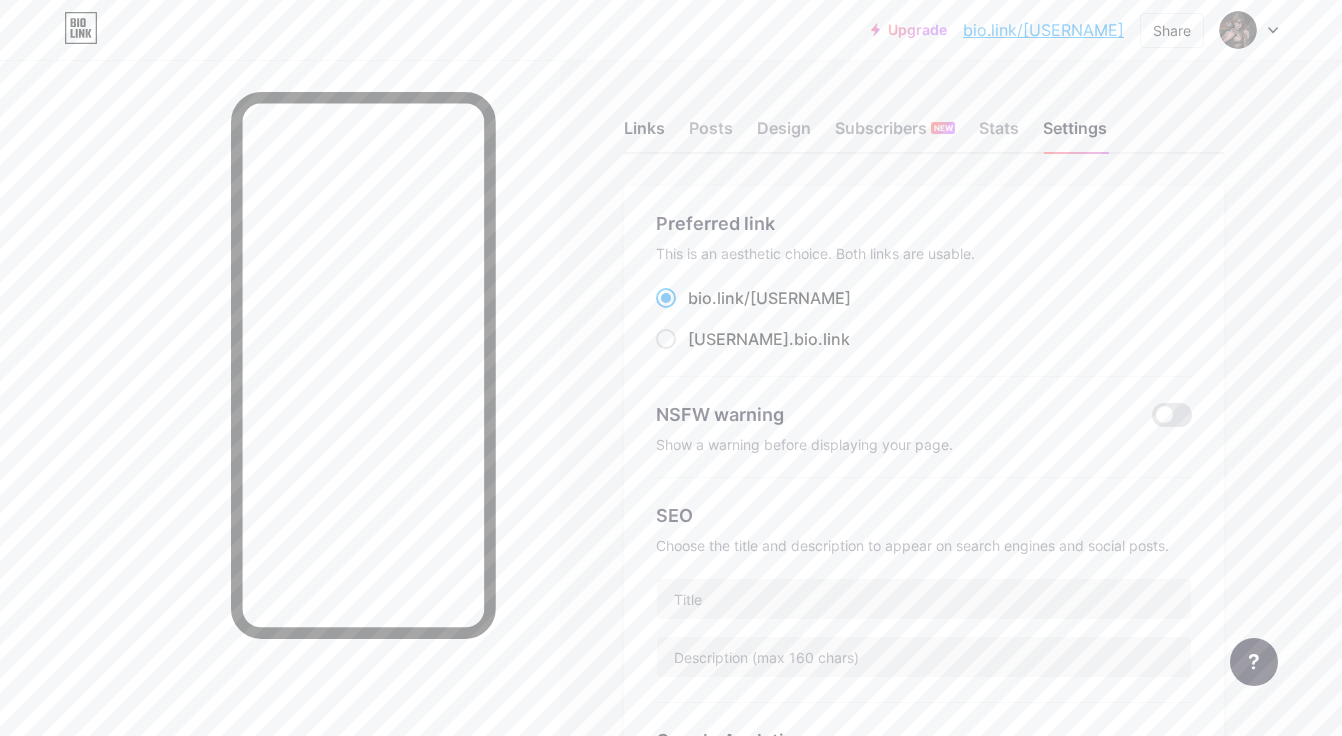 click on "Links" at bounding box center (644, 134) 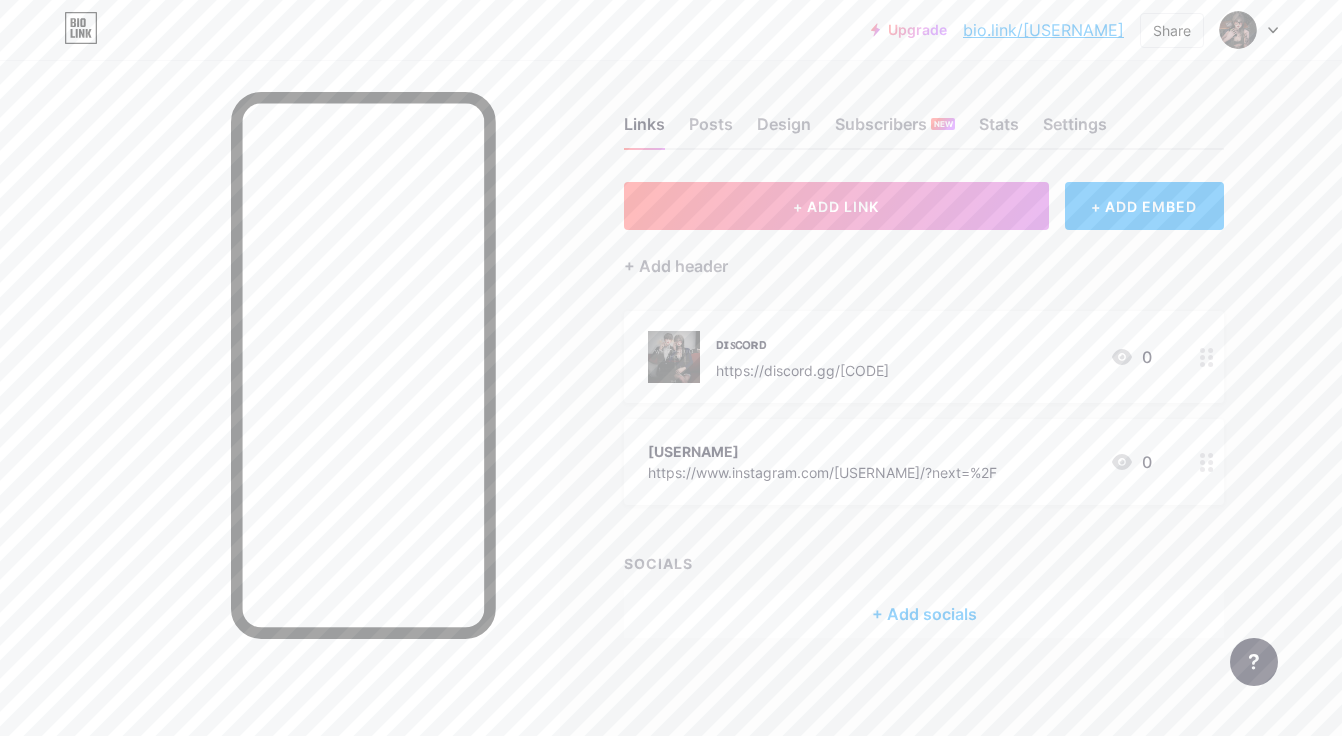 scroll, scrollTop: 5, scrollLeft: 0, axis: vertical 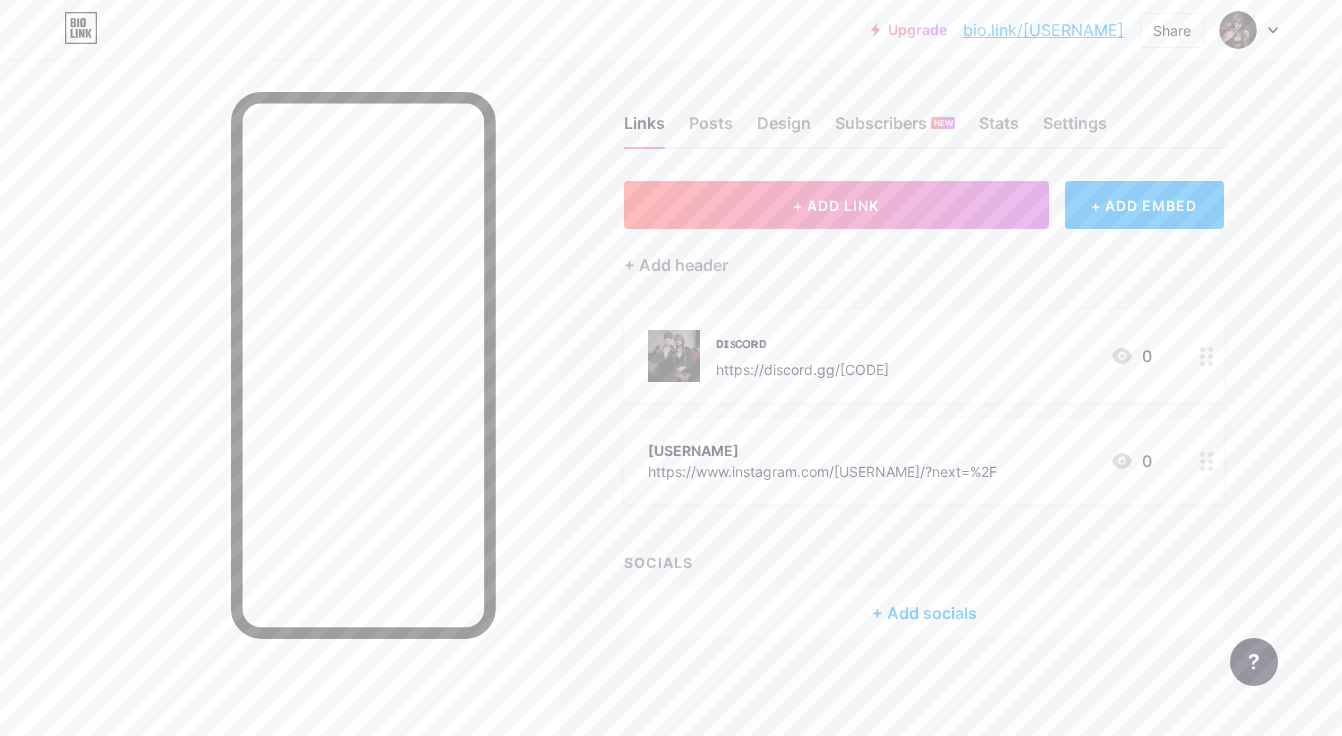 click on "+ Add socials" at bounding box center [924, 613] 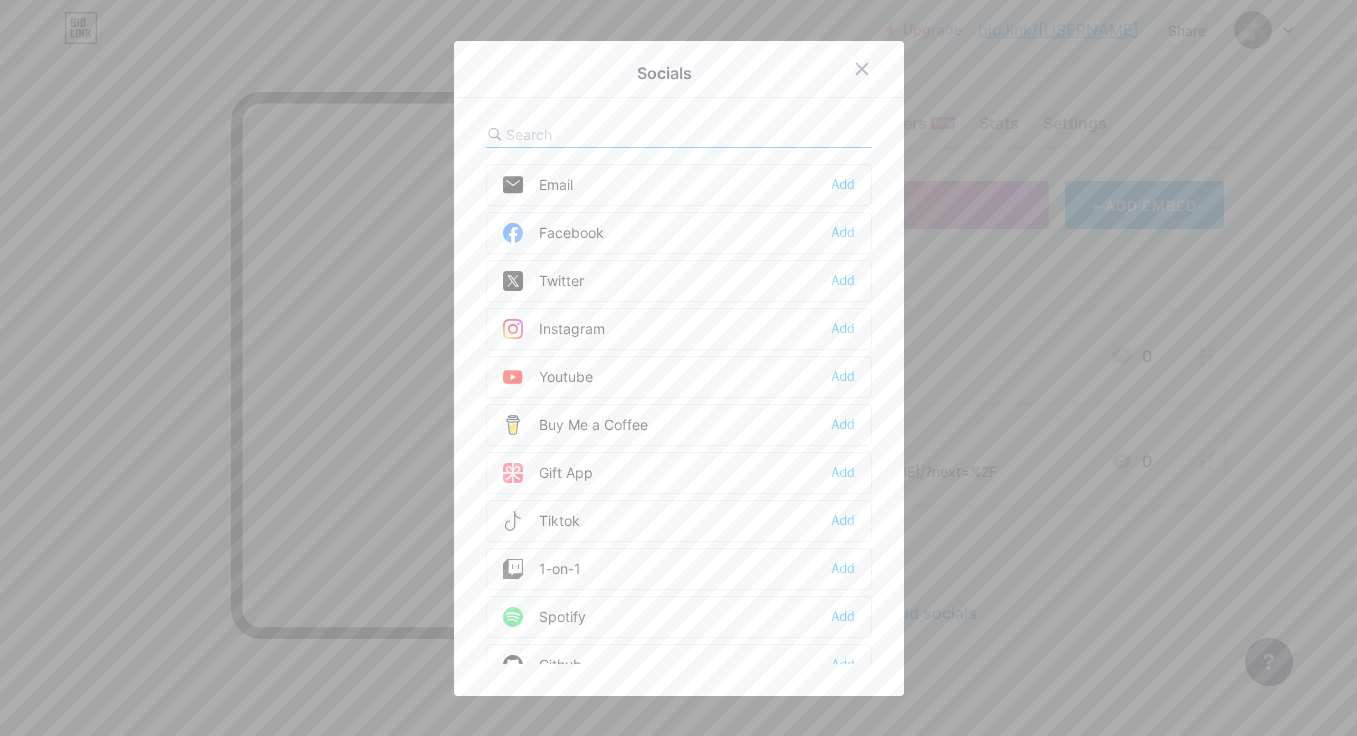 click on "Facebook
Add" at bounding box center [679, 233] 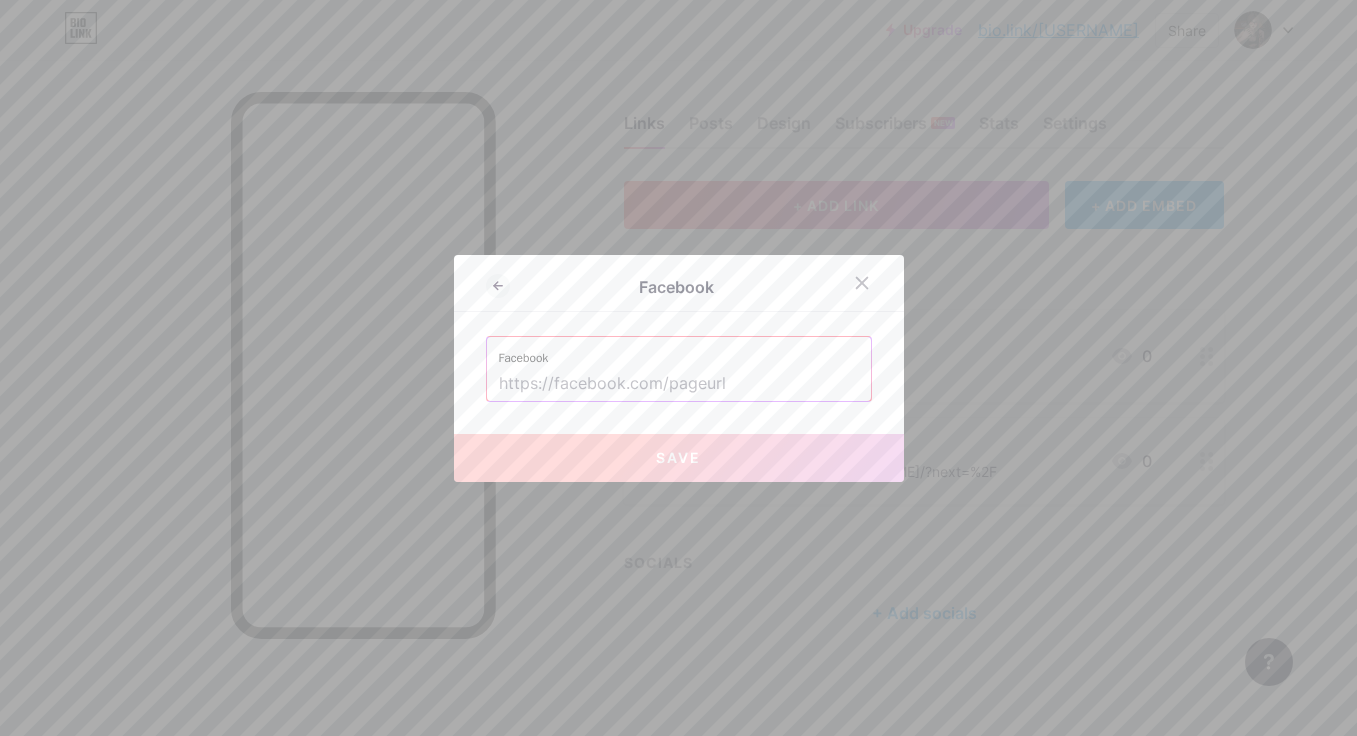 click at bounding box center (679, 384) 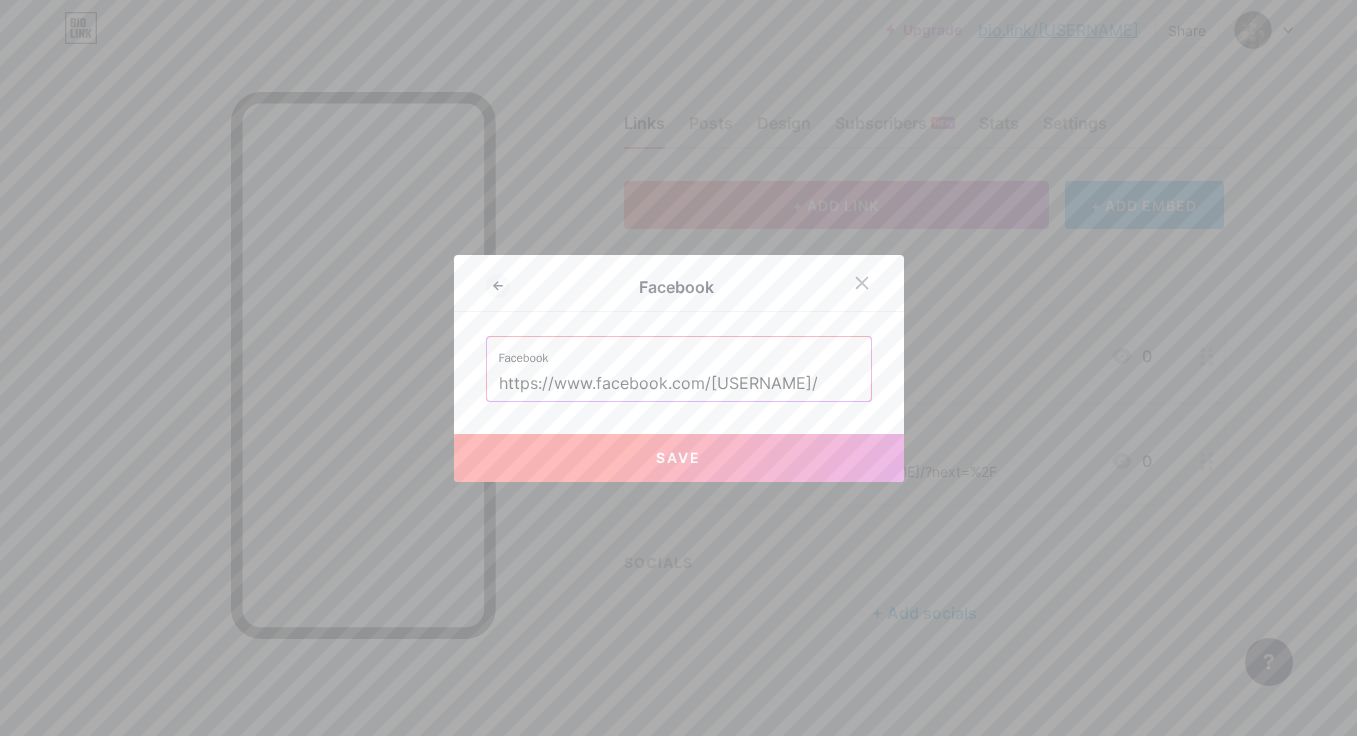 type on "https://www.facebook.com/[USERNAME]/" 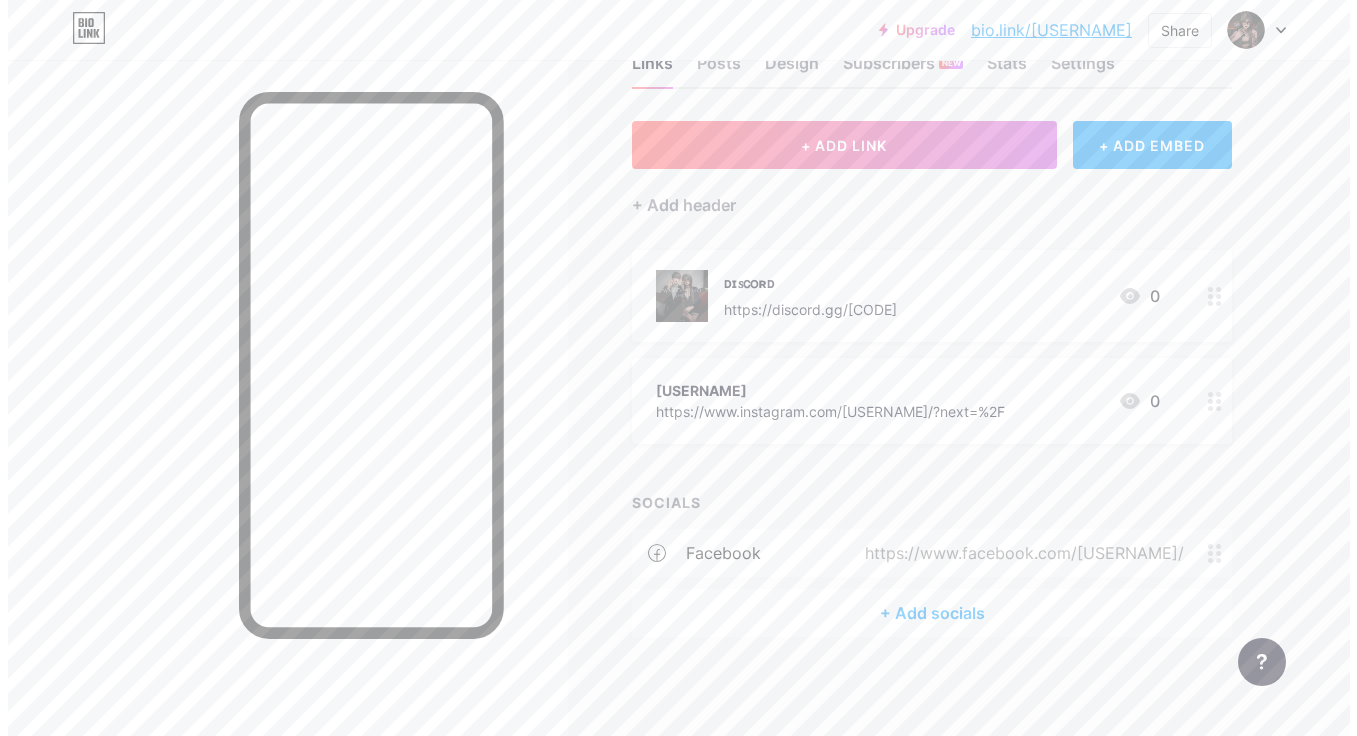 scroll, scrollTop: 0, scrollLeft: 0, axis: both 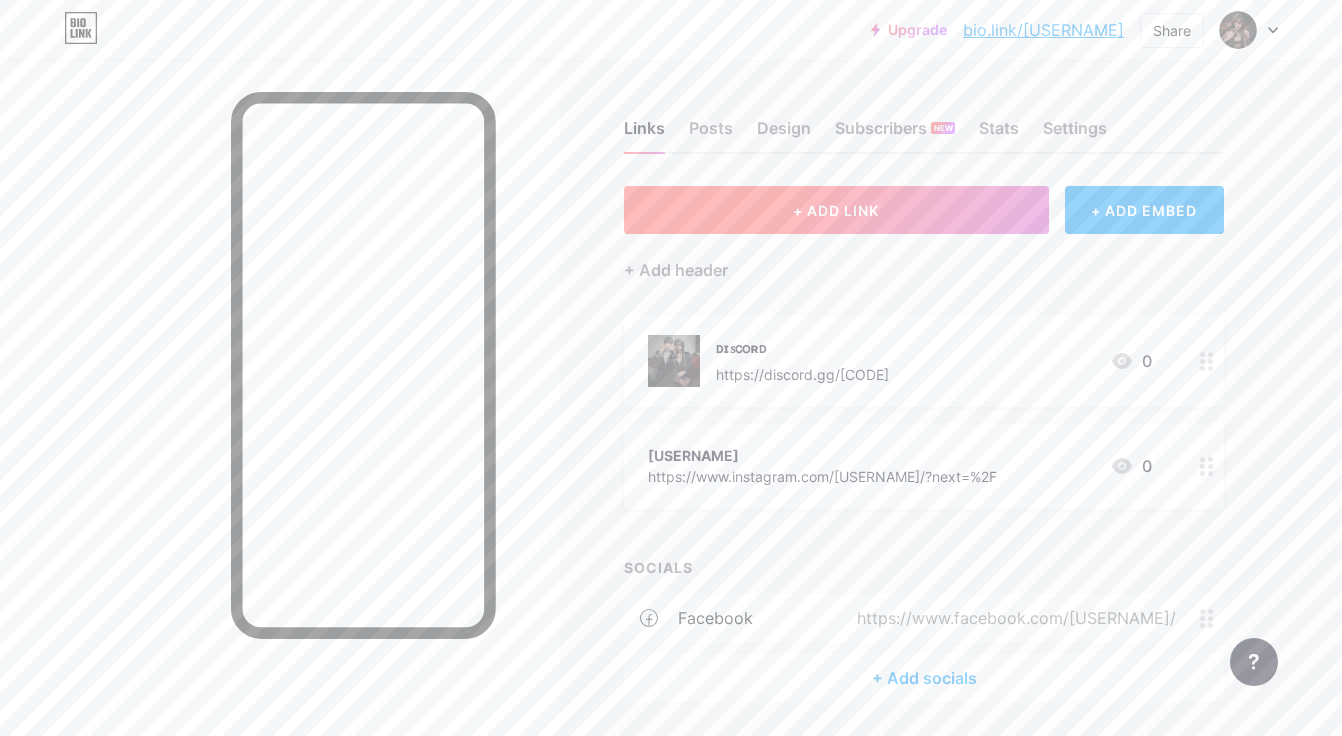 click on "+ ADD LINK" at bounding box center [836, 210] 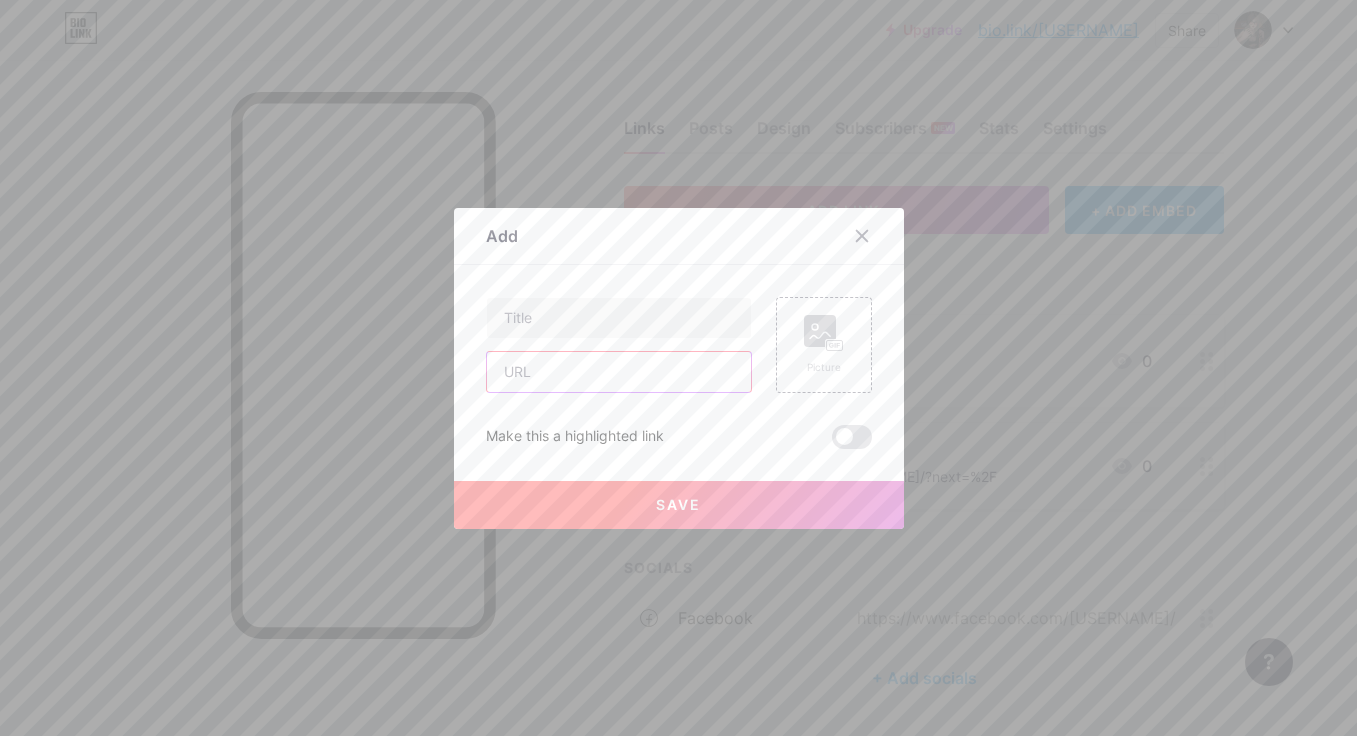 click at bounding box center (619, 372) 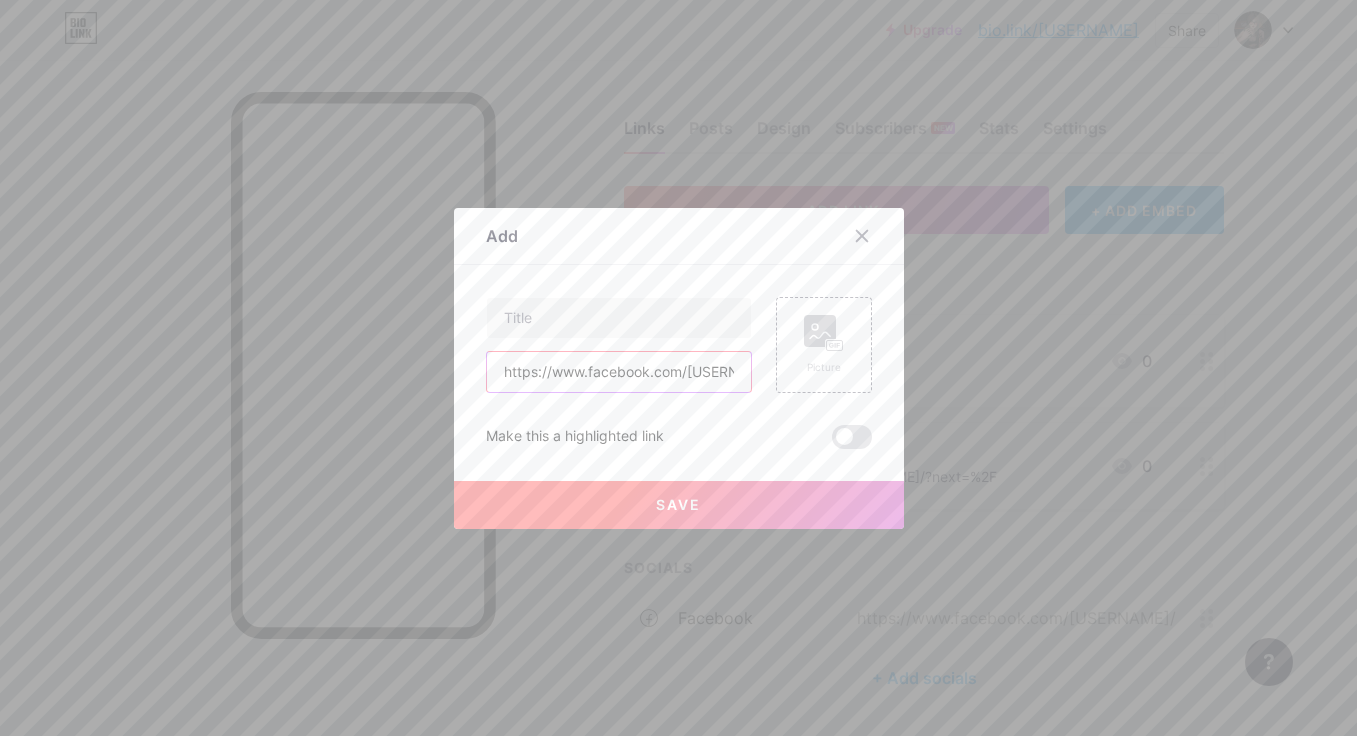 scroll, scrollTop: 0, scrollLeft: 14, axis: horizontal 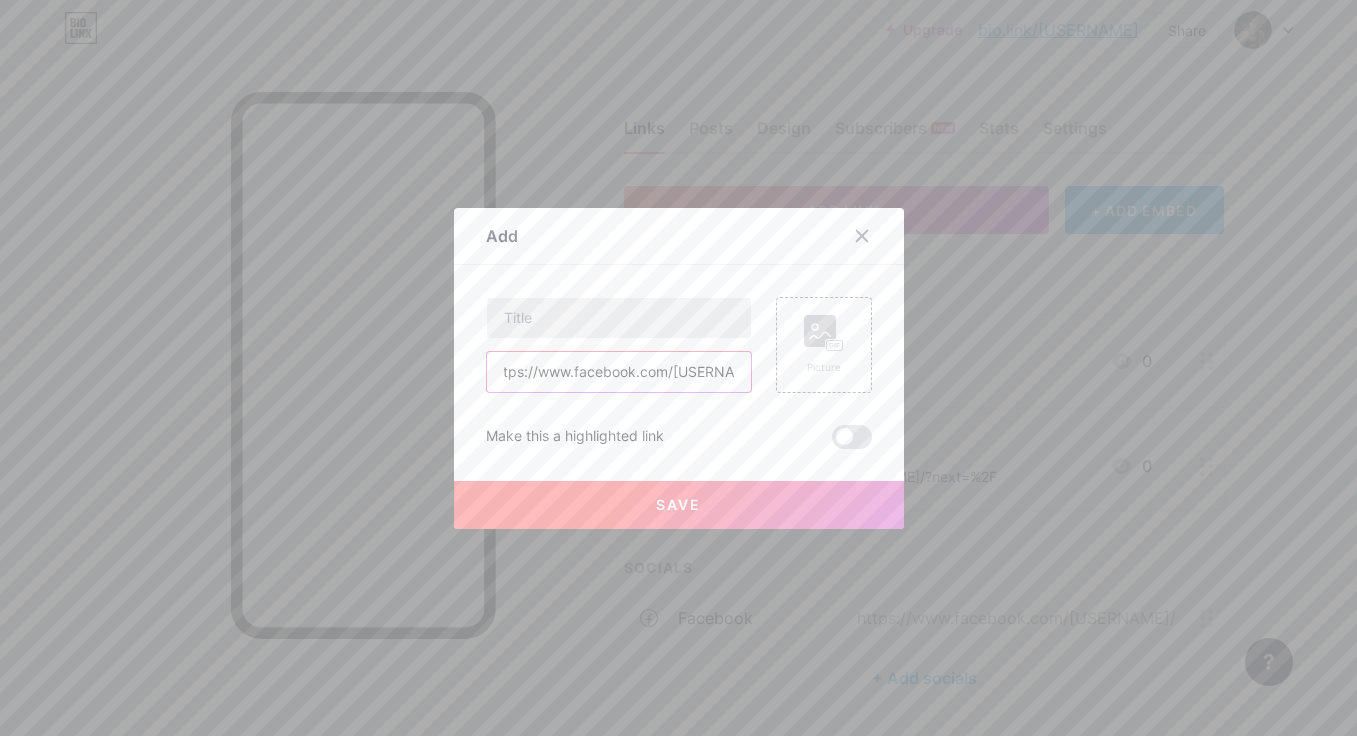 type on "https://www.facebook.com/[USERNAME]/" 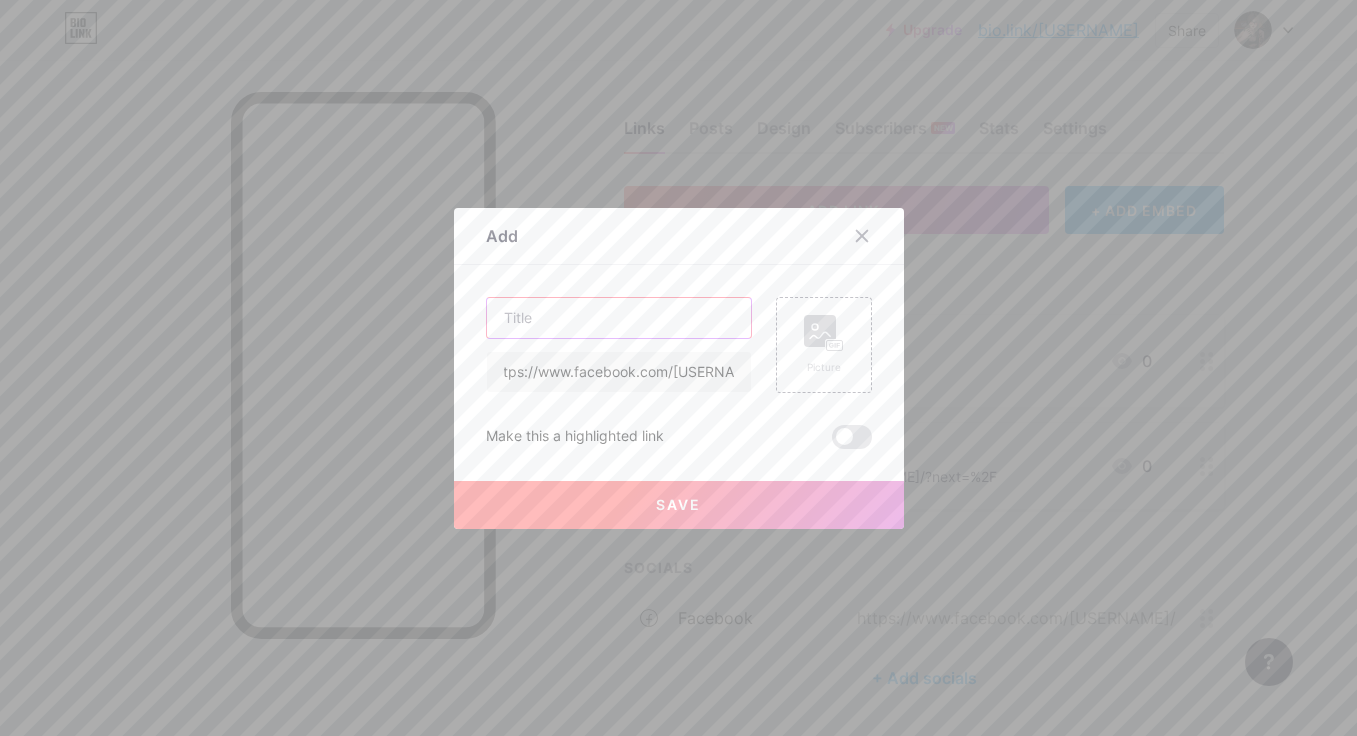 click at bounding box center [619, 318] 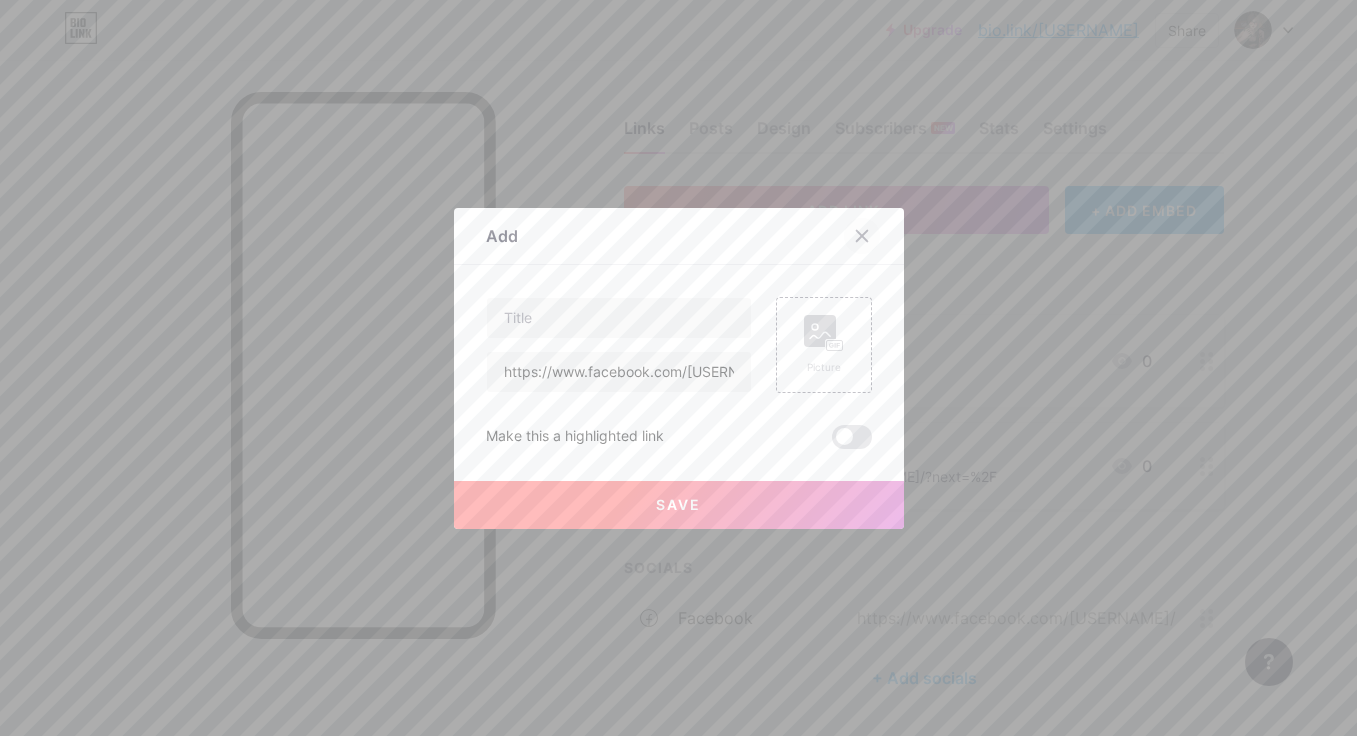click 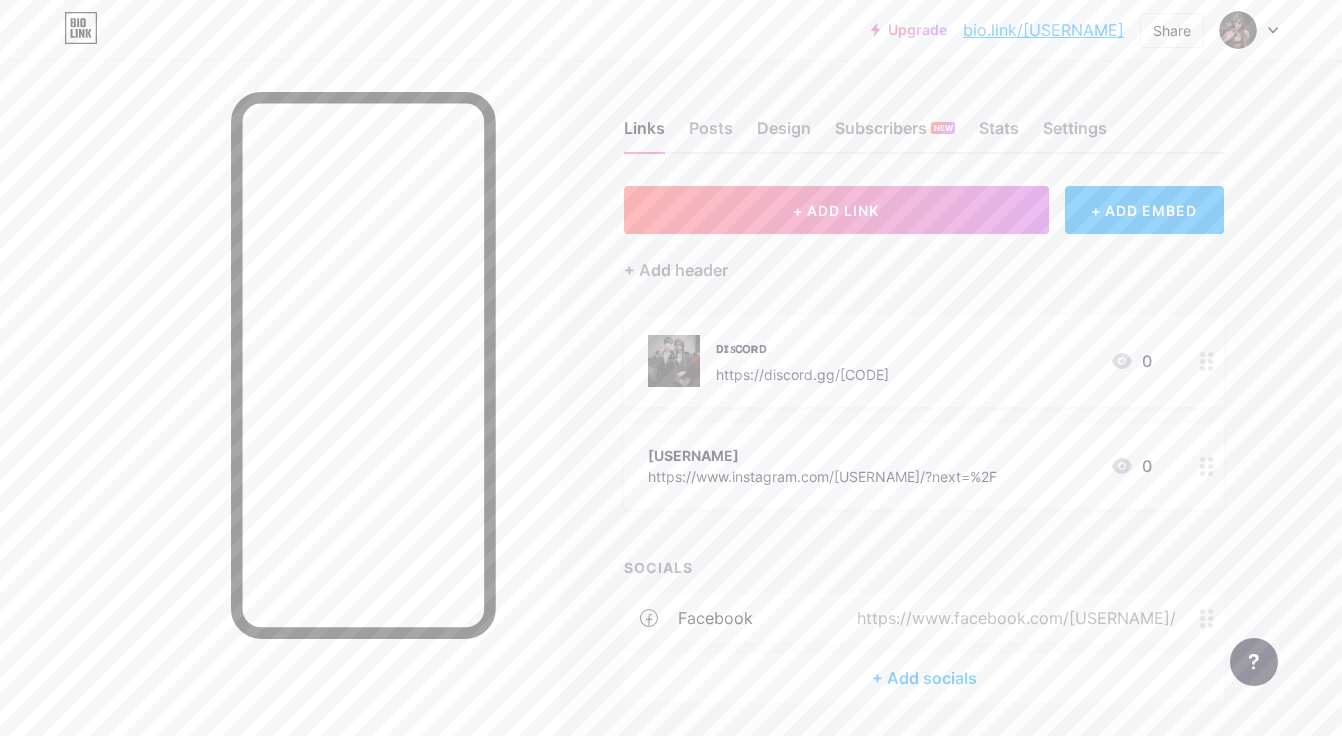 click 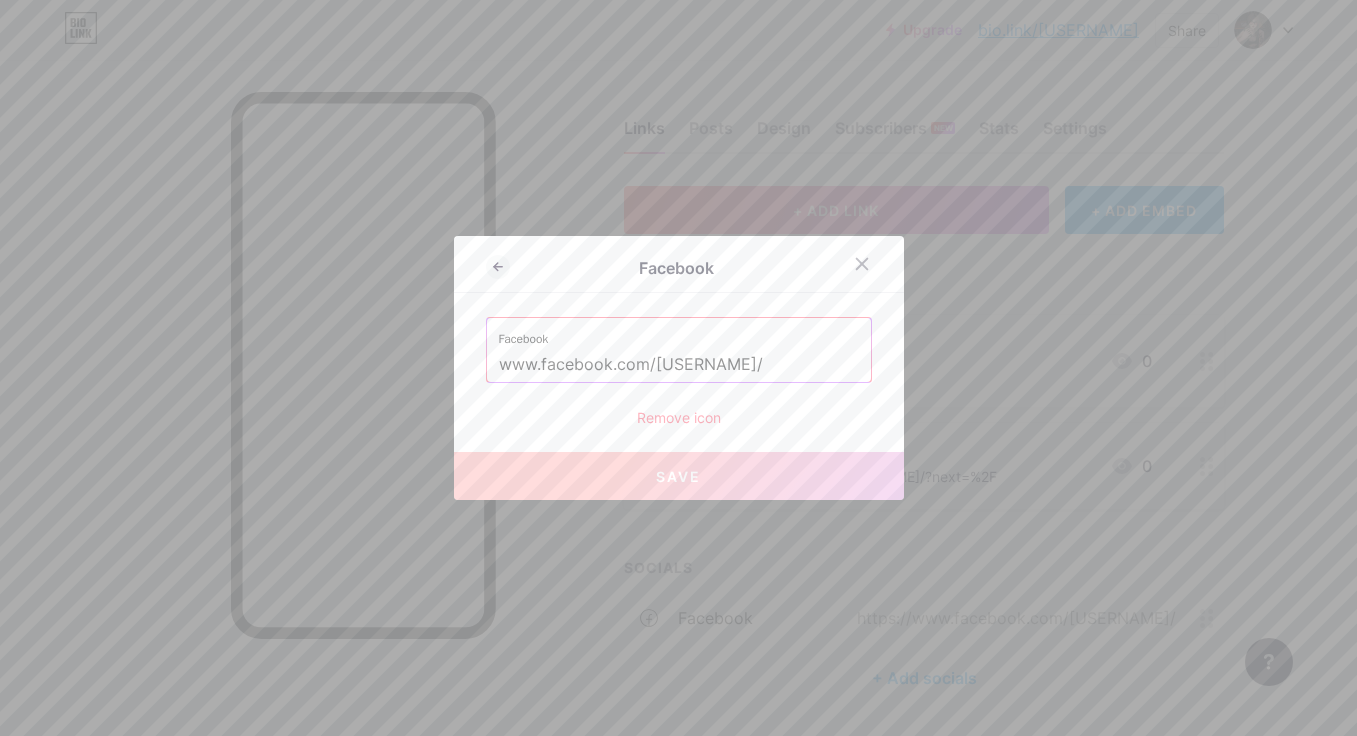 click on "Remove icon" at bounding box center (679, 417) 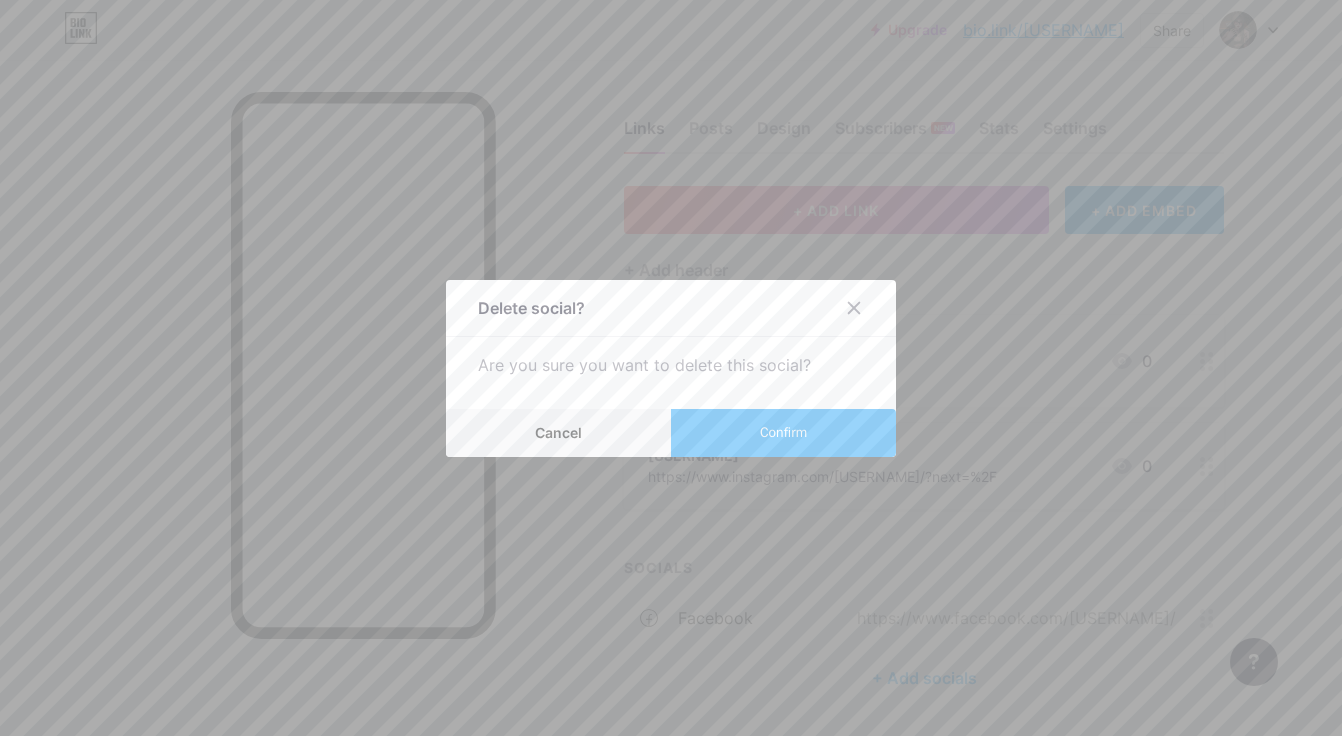 click on "Confirm" at bounding box center [783, 433] 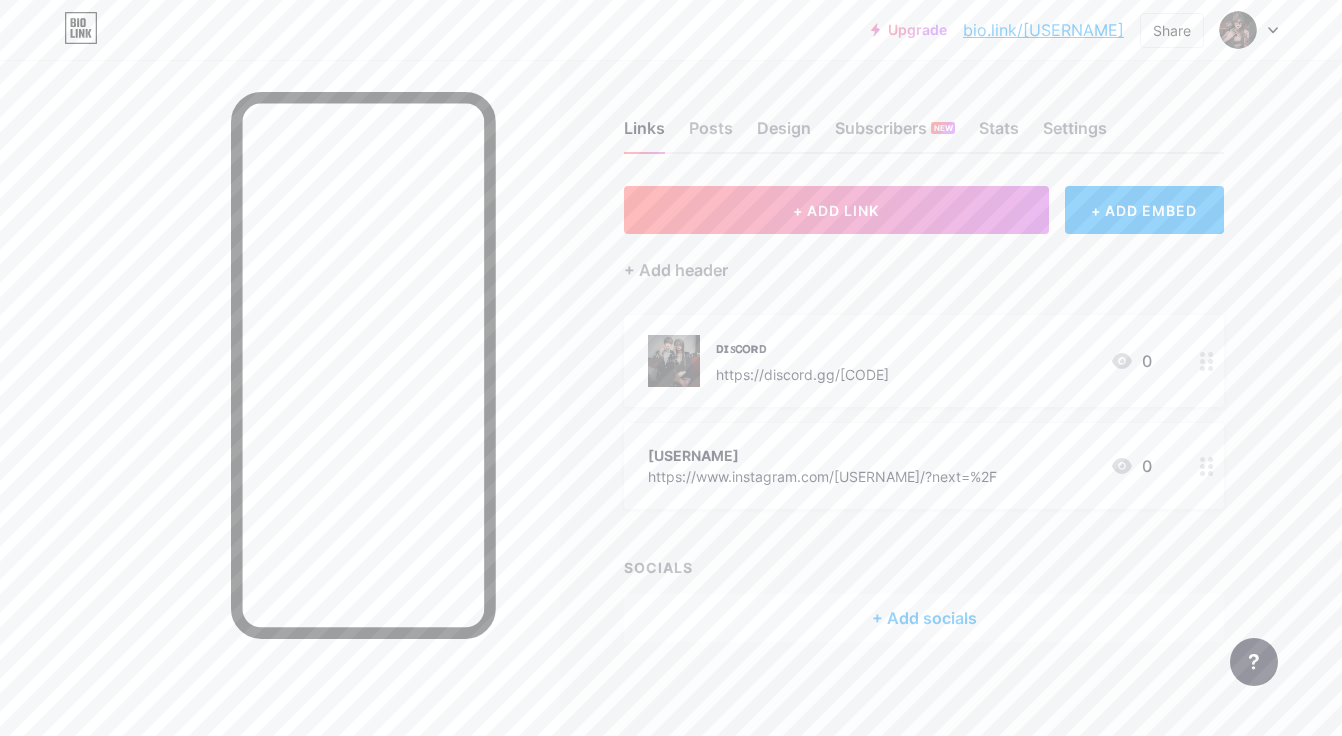 click 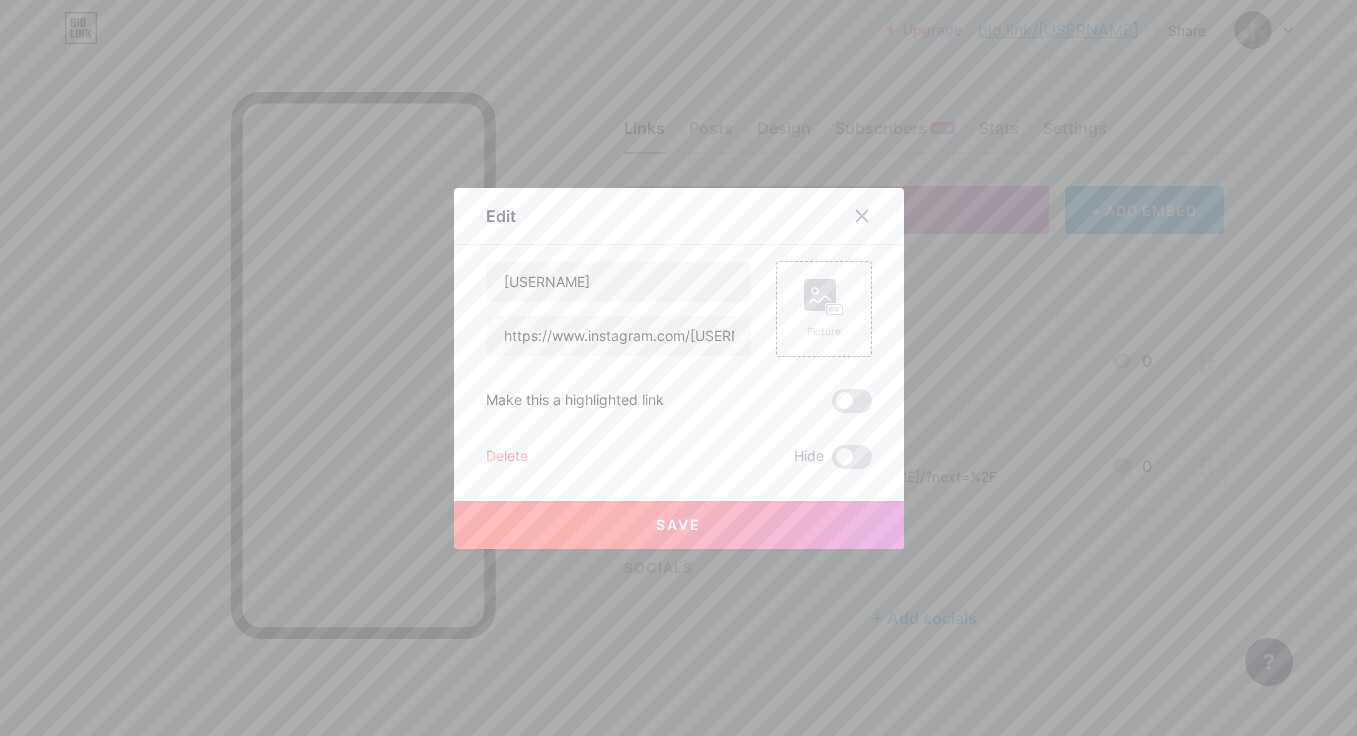 click on "Delete" at bounding box center [507, 457] 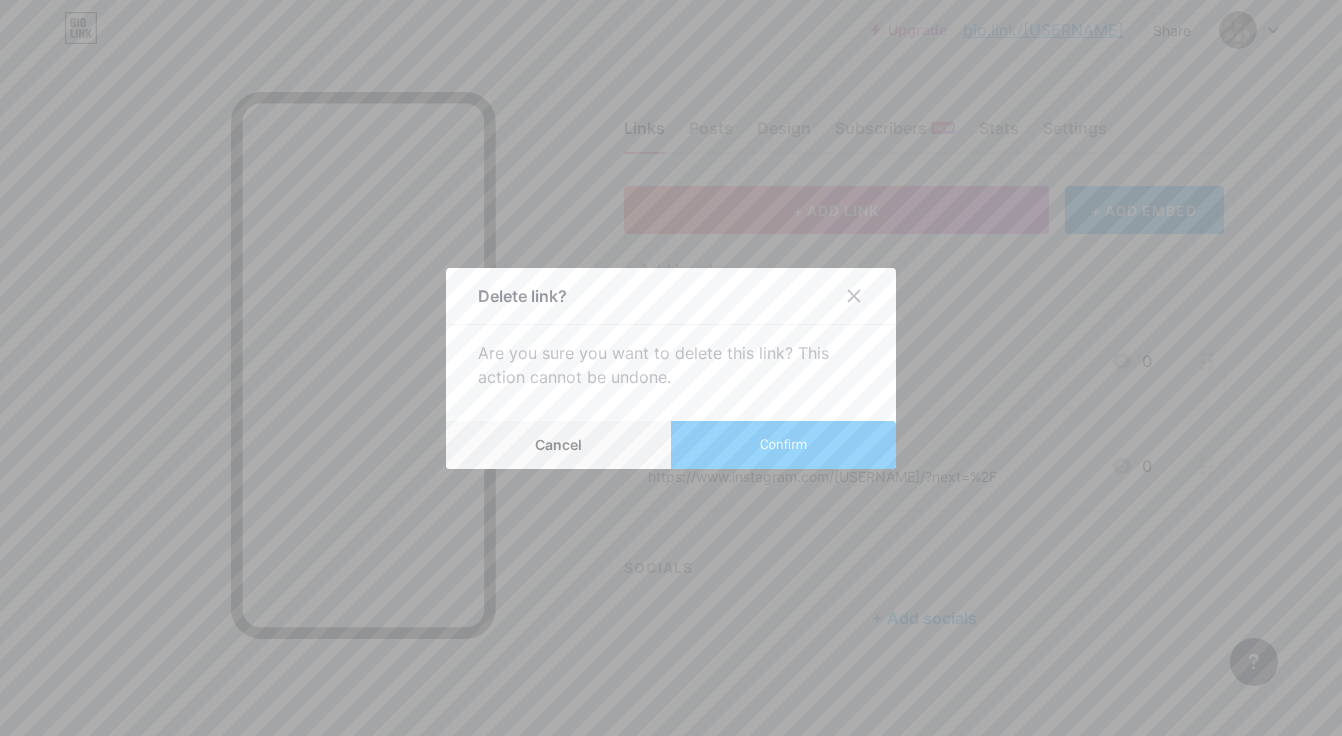 click on "Confirm" at bounding box center [783, 445] 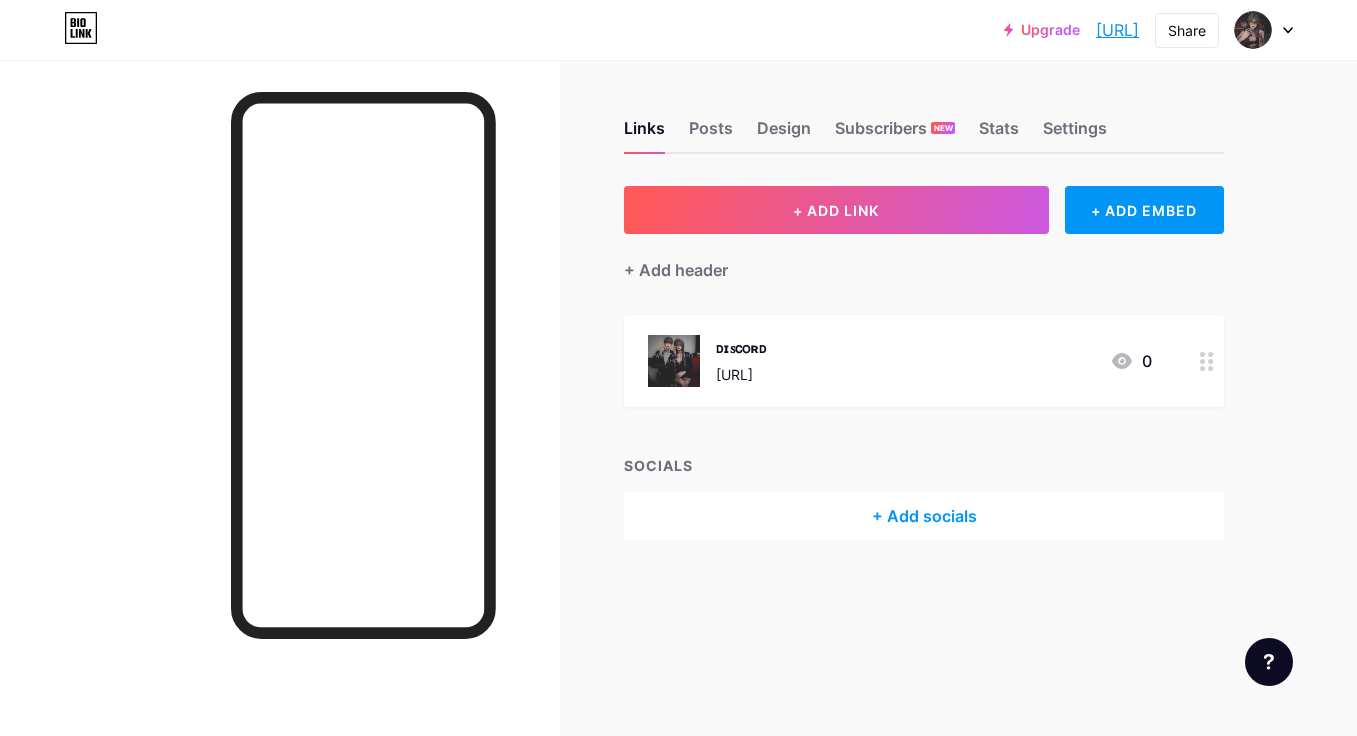 scroll, scrollTop: 0, scrollLeft: 0, axis: both 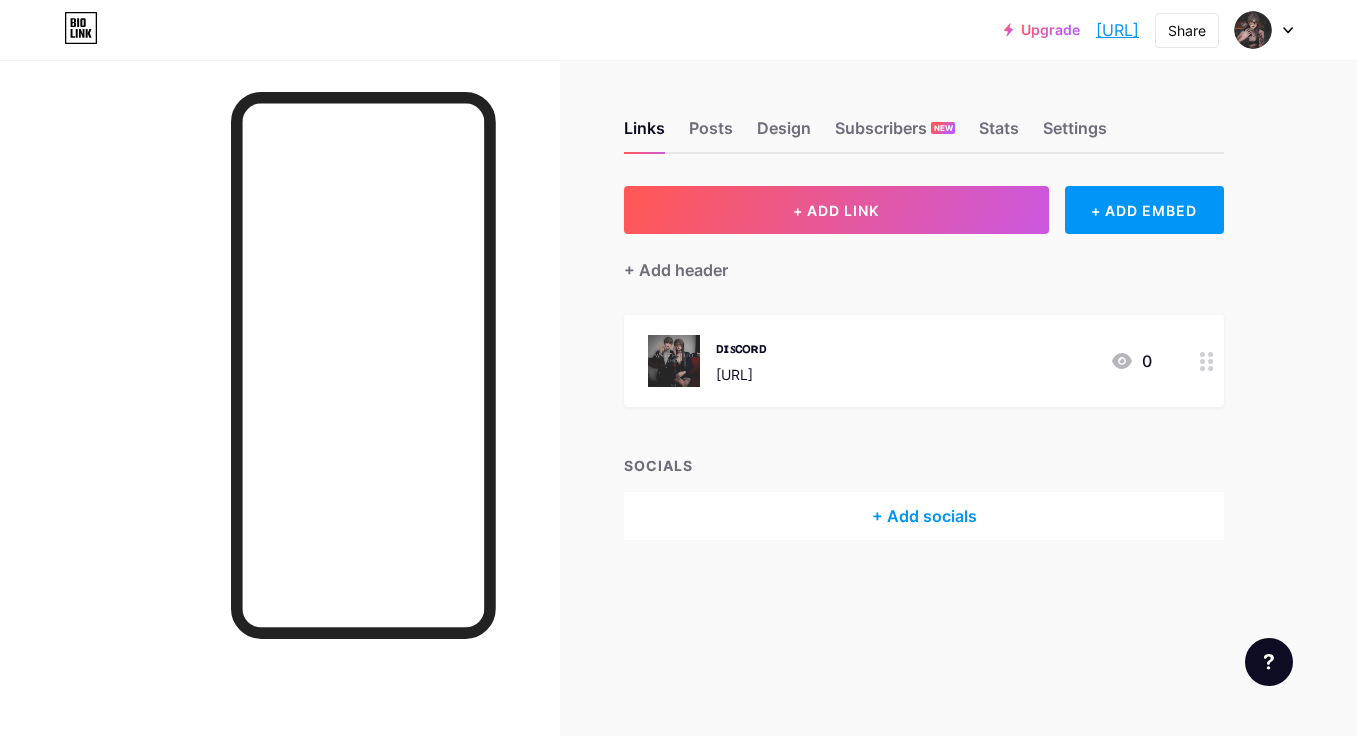 click on "[URL]" at bounding box center (1117, 30) 